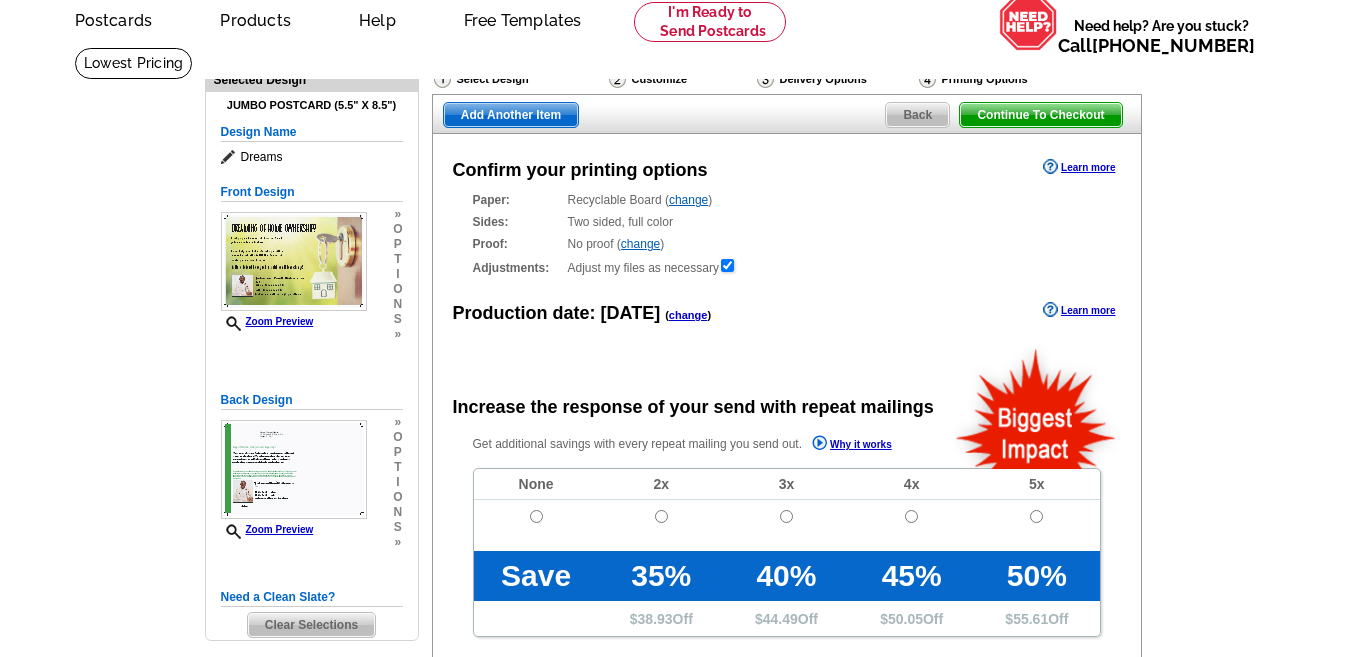 scroll, scrollTop: 200, scrollLeft: 0, axis: vertical 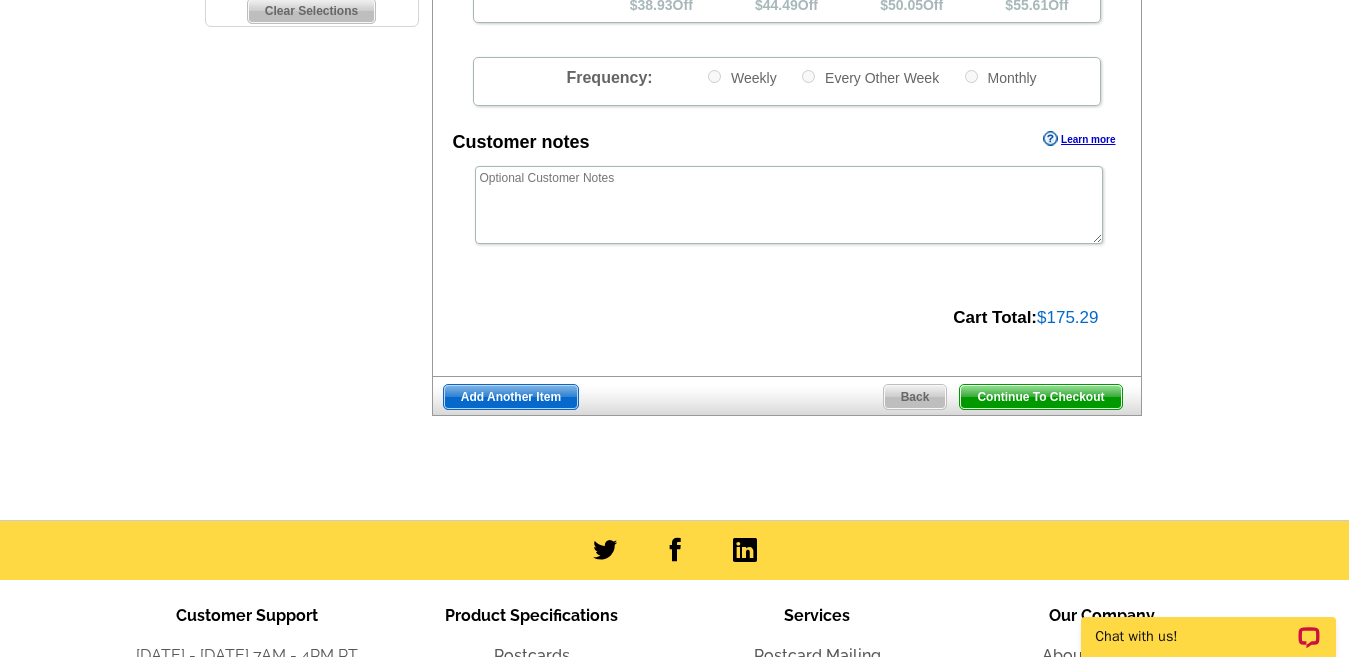 click on "Continue To Checkout" at bounding box center (1040, 397) 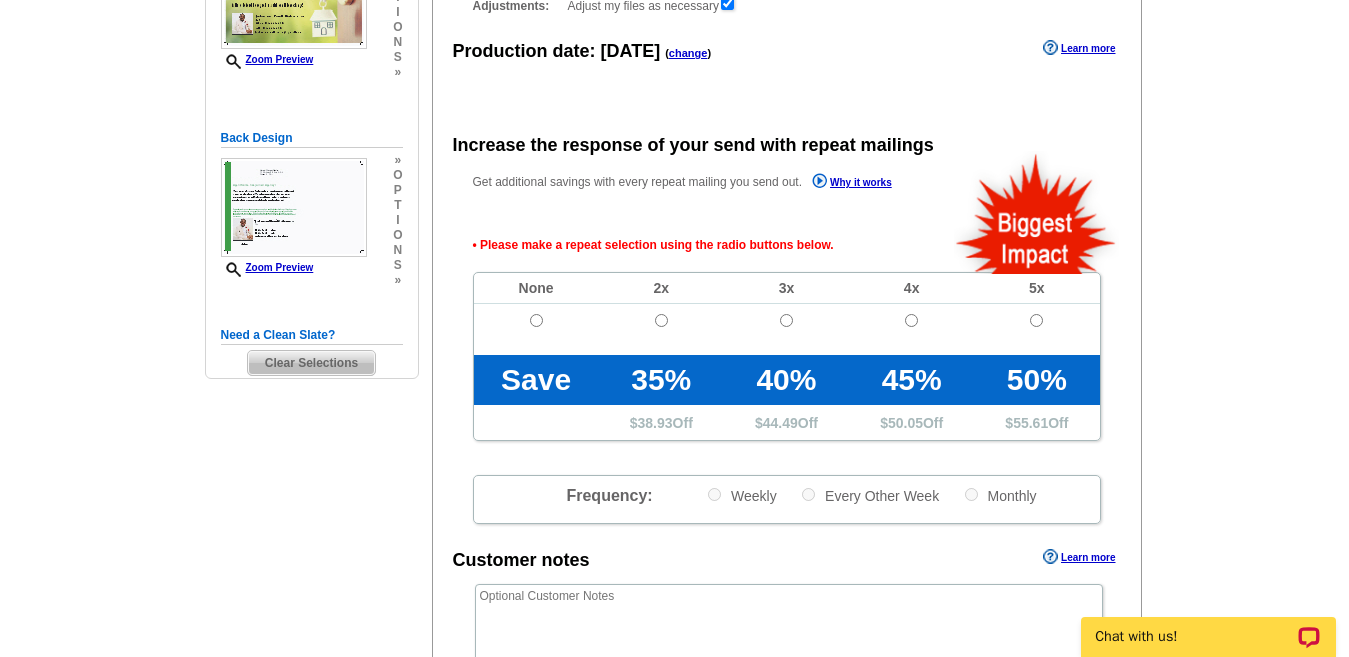 scroll, scrollTop: 448, scrollLeft: 0, axis: vertical 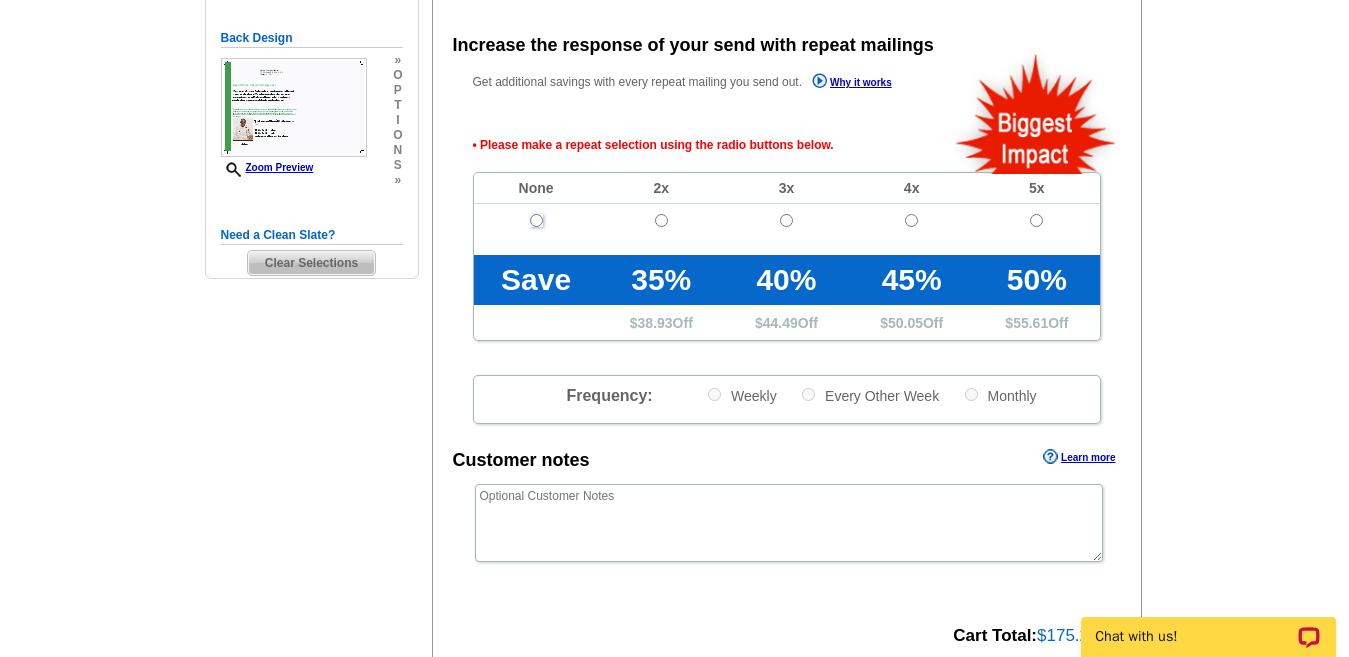 click at bounding box center (536, 220) 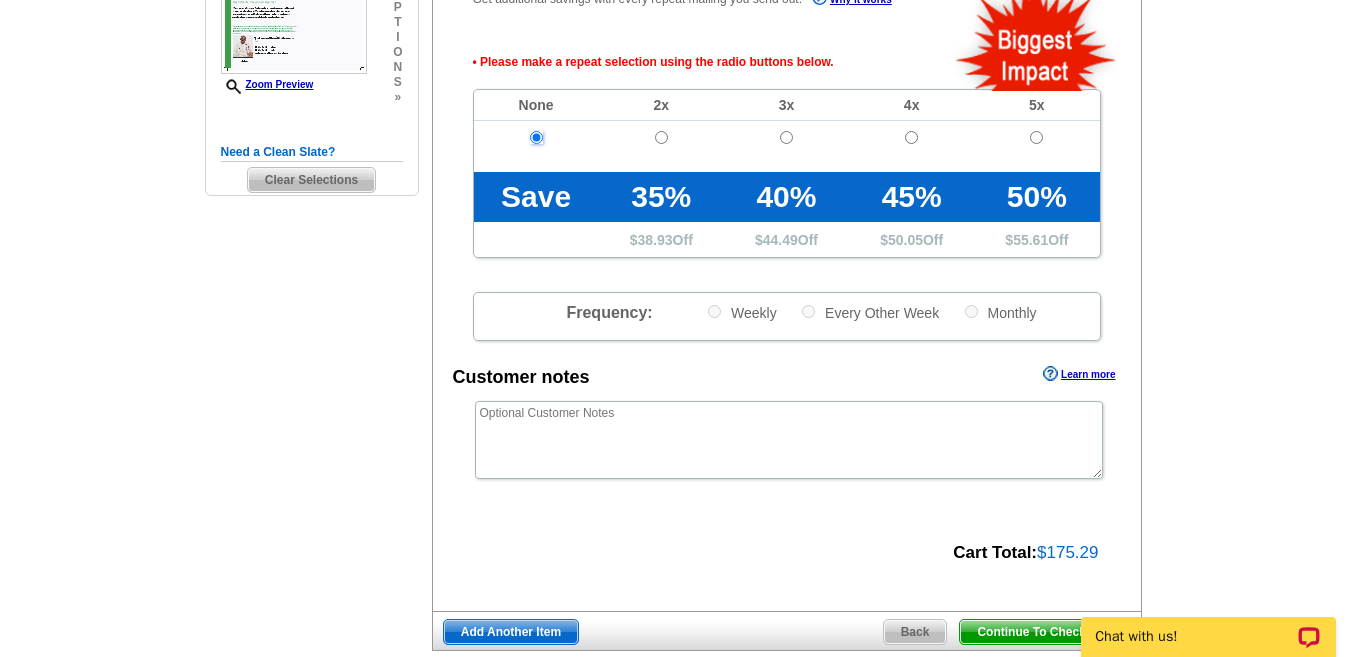 scroll, scrollTop: 648, scrollLeft: 0, axis: vertical 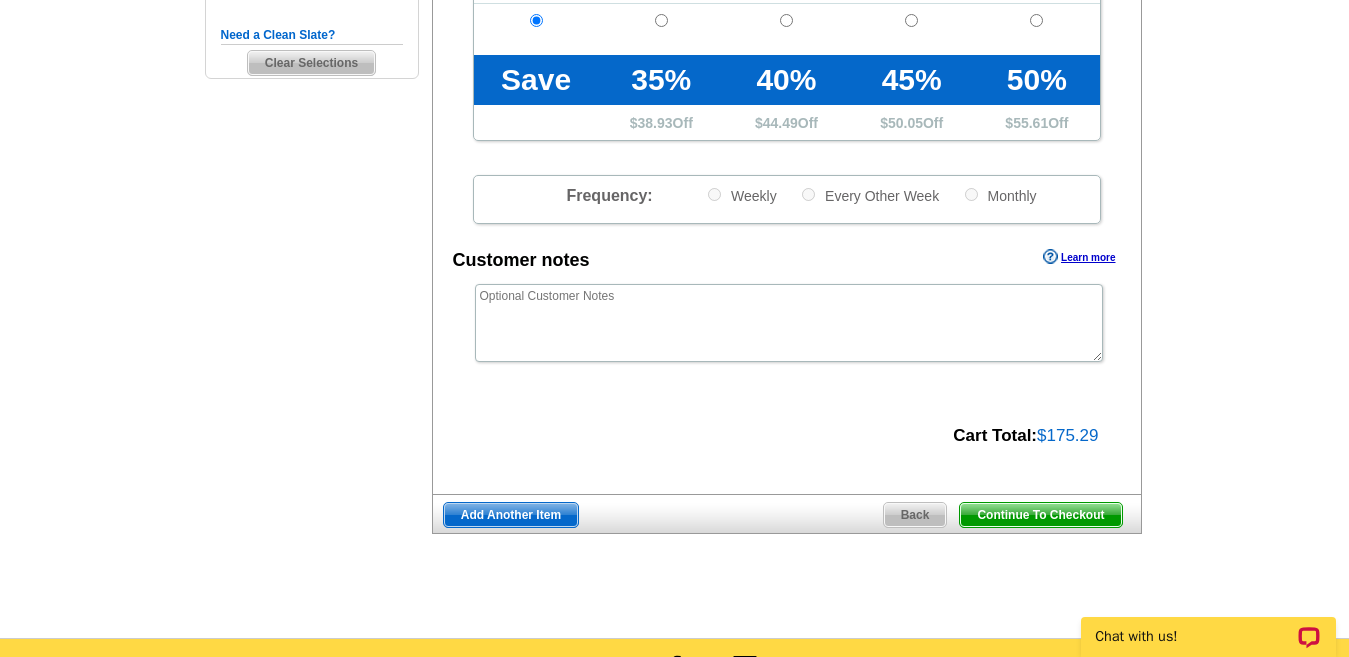 click on "Continue To Checkout" at bounding box center (1040, 515) 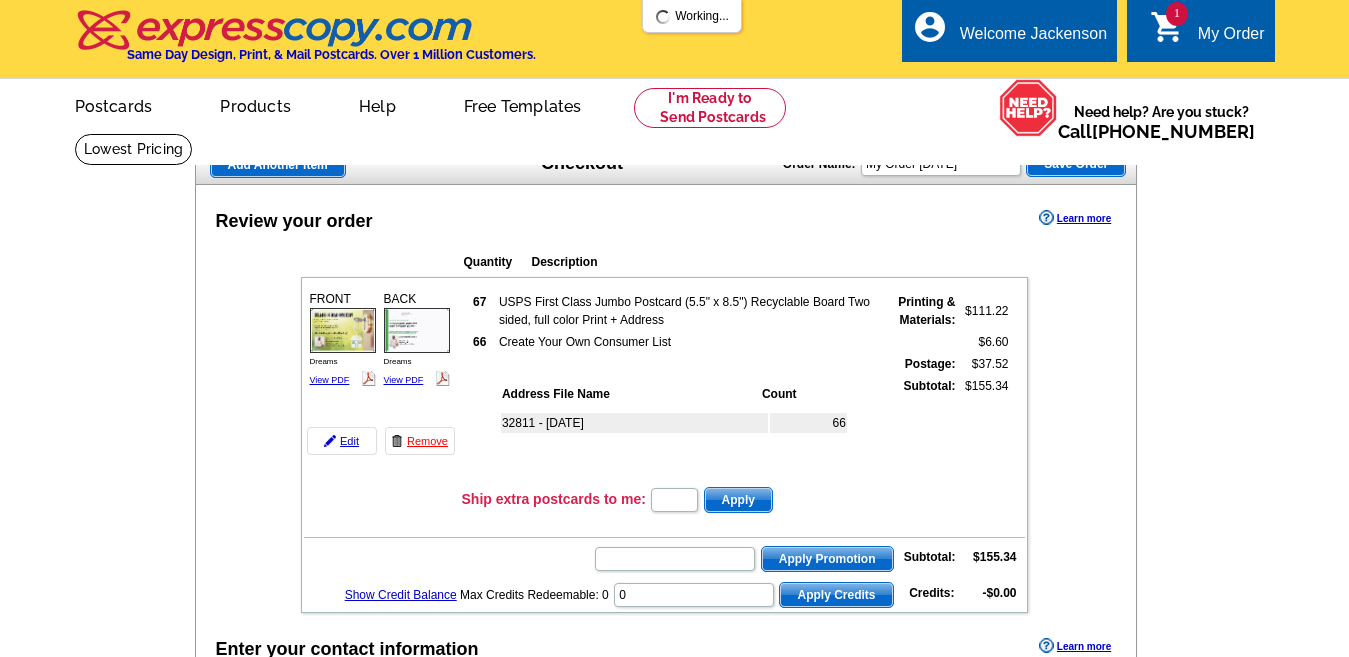 scroll, scrollTop: 0, scrollLeft: 0, axis: both 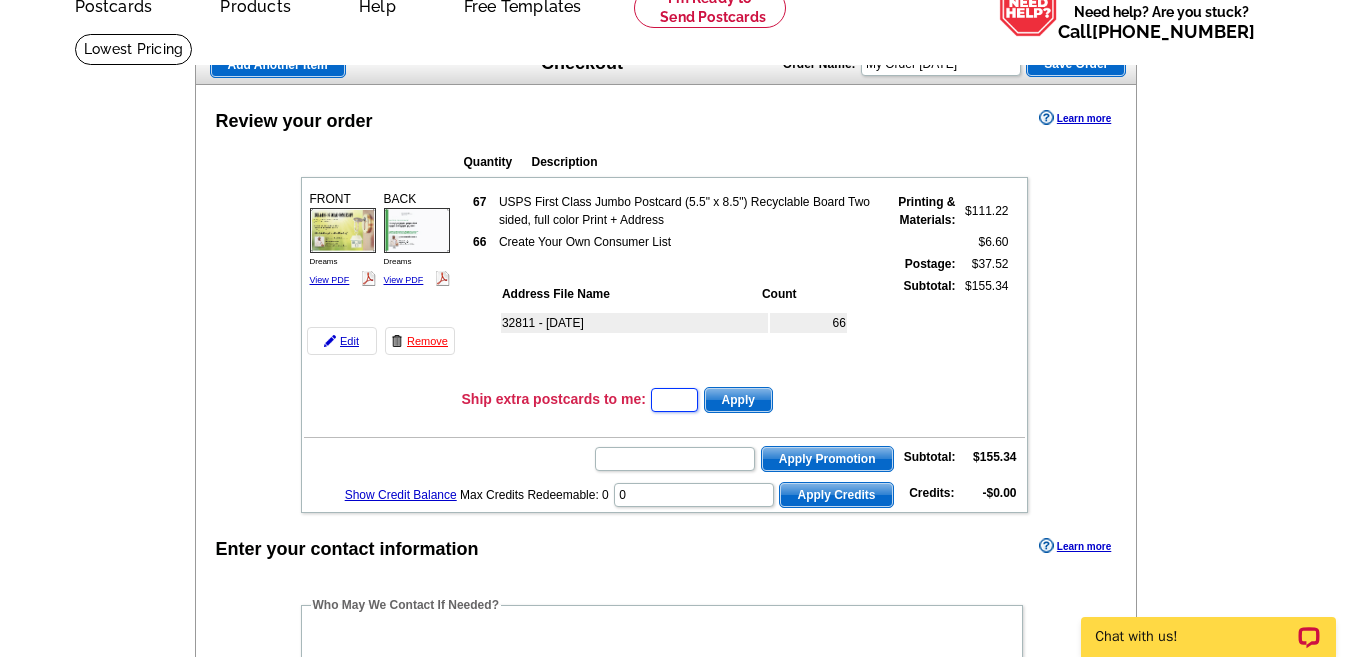 click at bounding box center (674, 400) 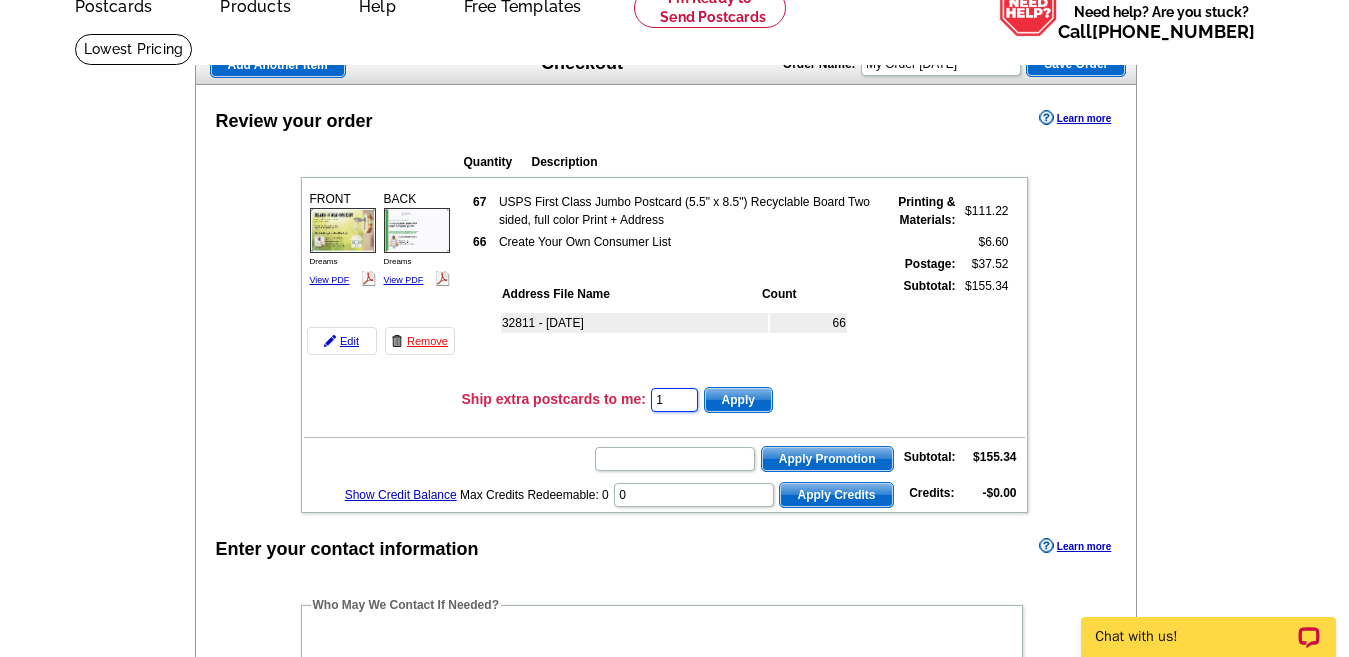 type on "1" 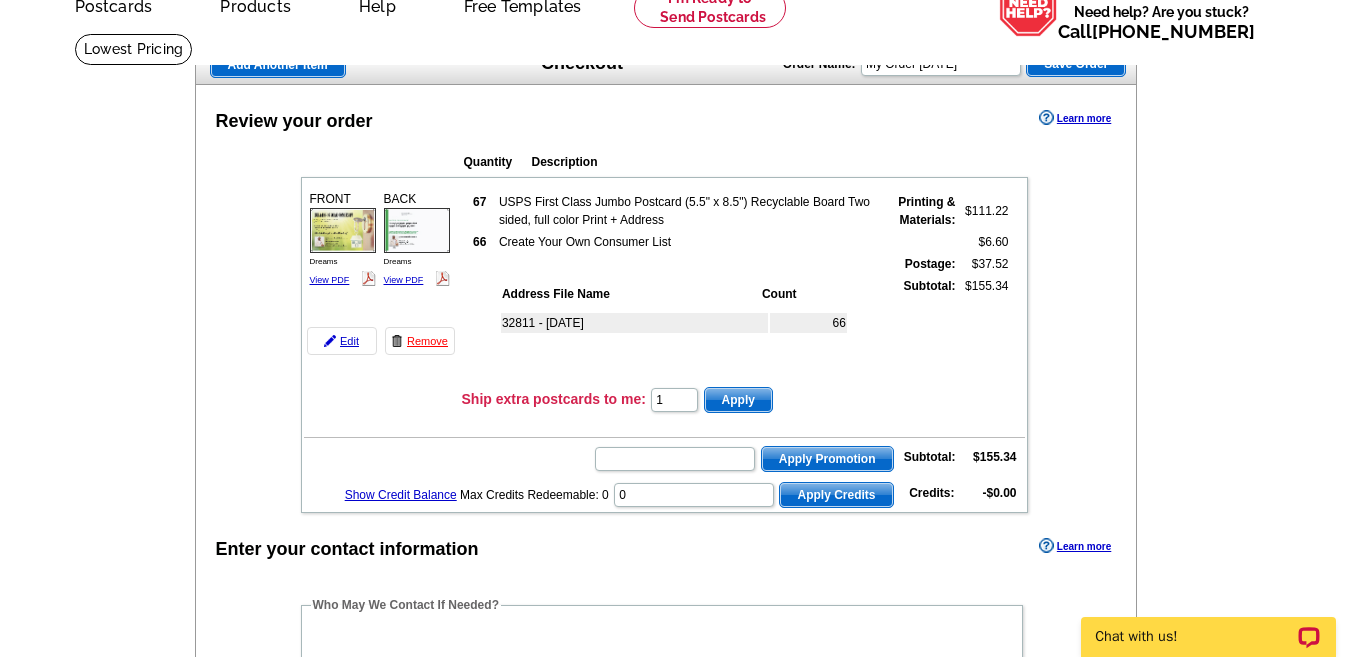 click on "Ship extra postcards to me:
1
Apply" at bounding box center [743, 400] 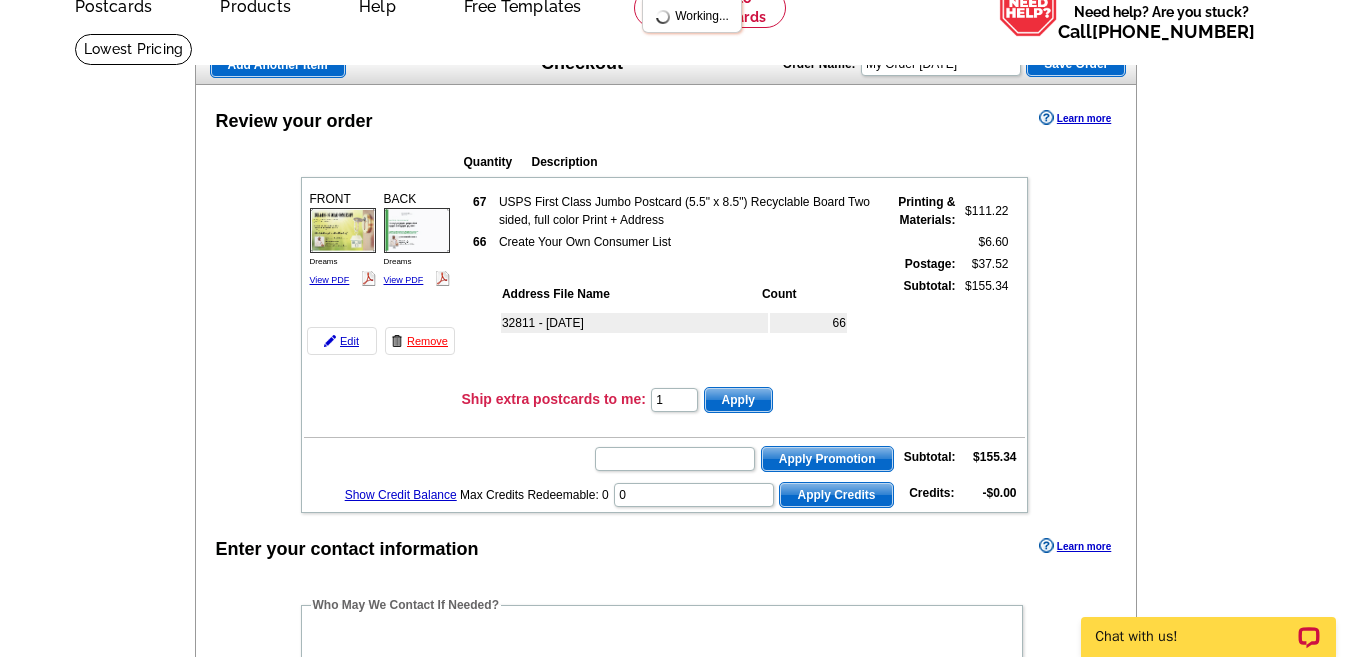 scroll, scrollTop: 0, scrollLeft: 0, axis: both 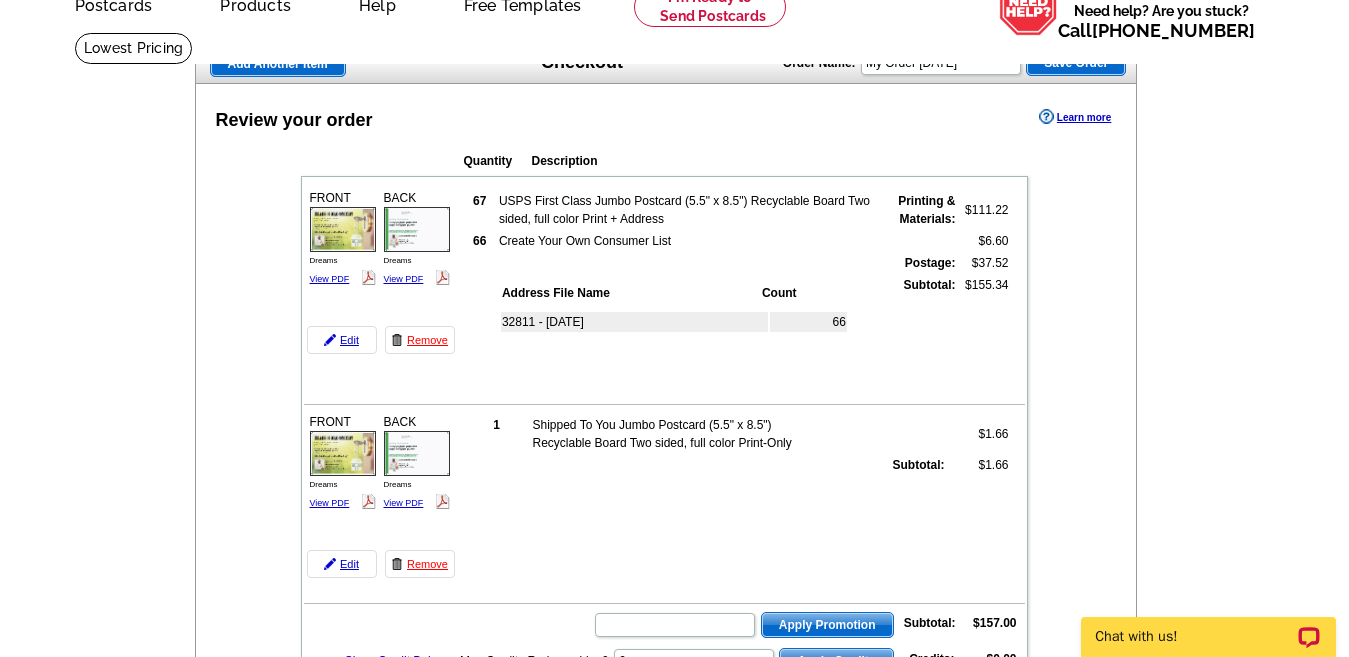 click on "Subtotal:" at bounding box center (917, 327) 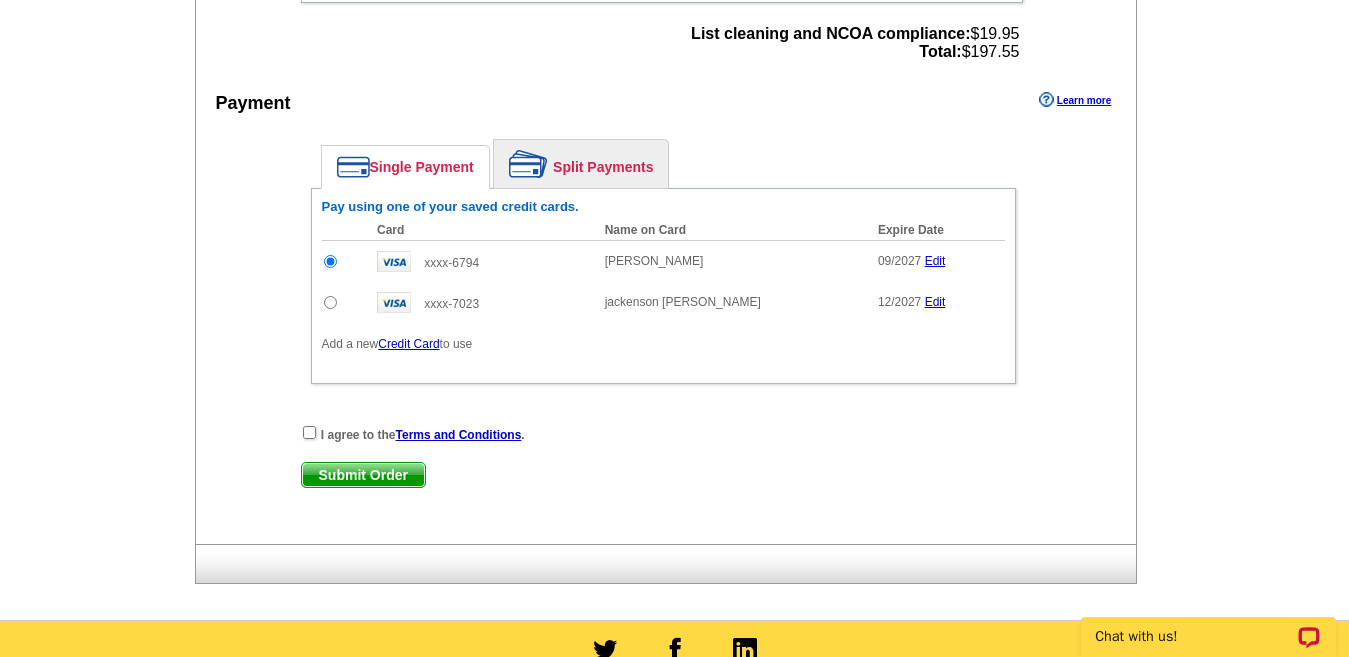scroll, scrollTop: 1501, scrollLeft: 0, axis: vertical 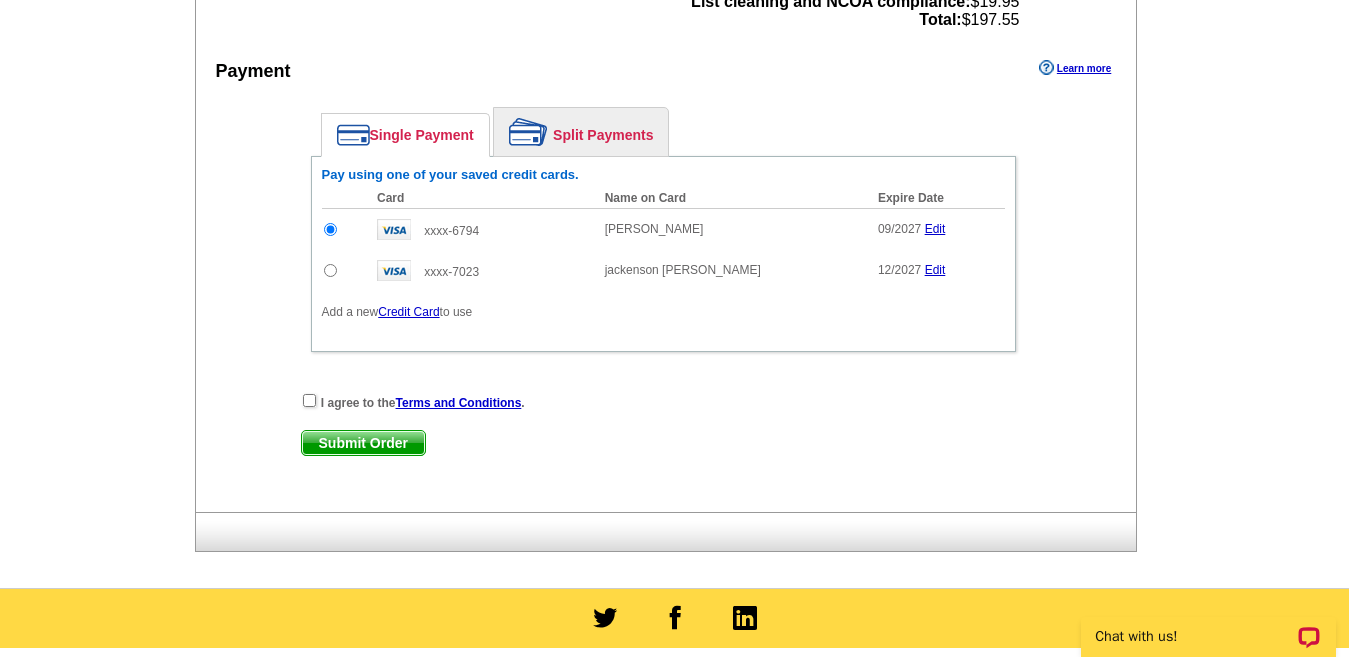 click at bounding box center [330, 270] 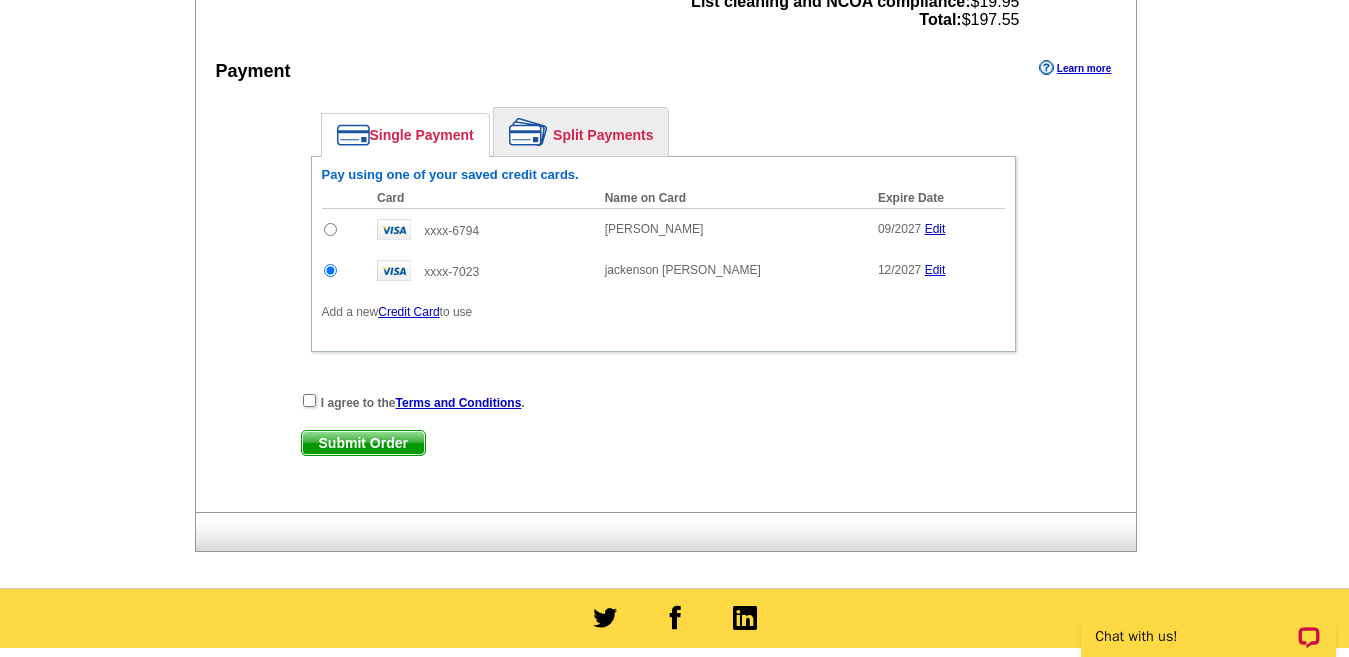 scroll, scrollTop: 0, scrollLeft: 0, axis: both 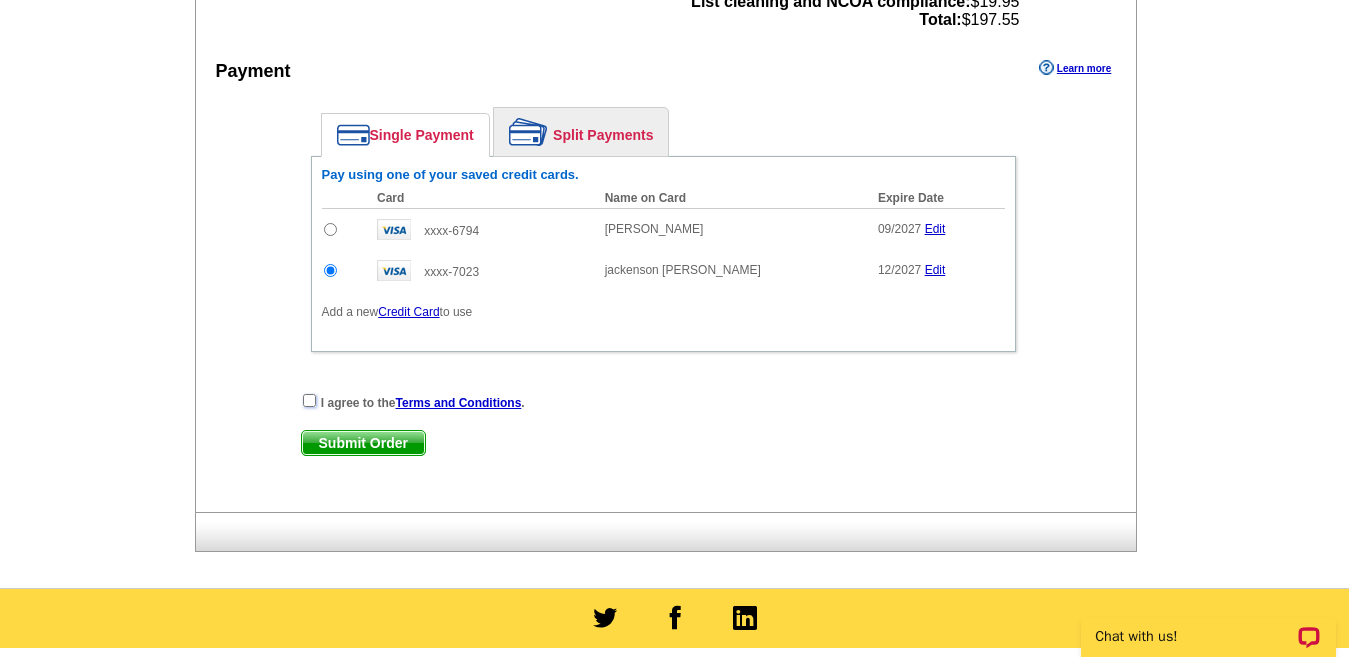 click at bounding box center (309, 400) 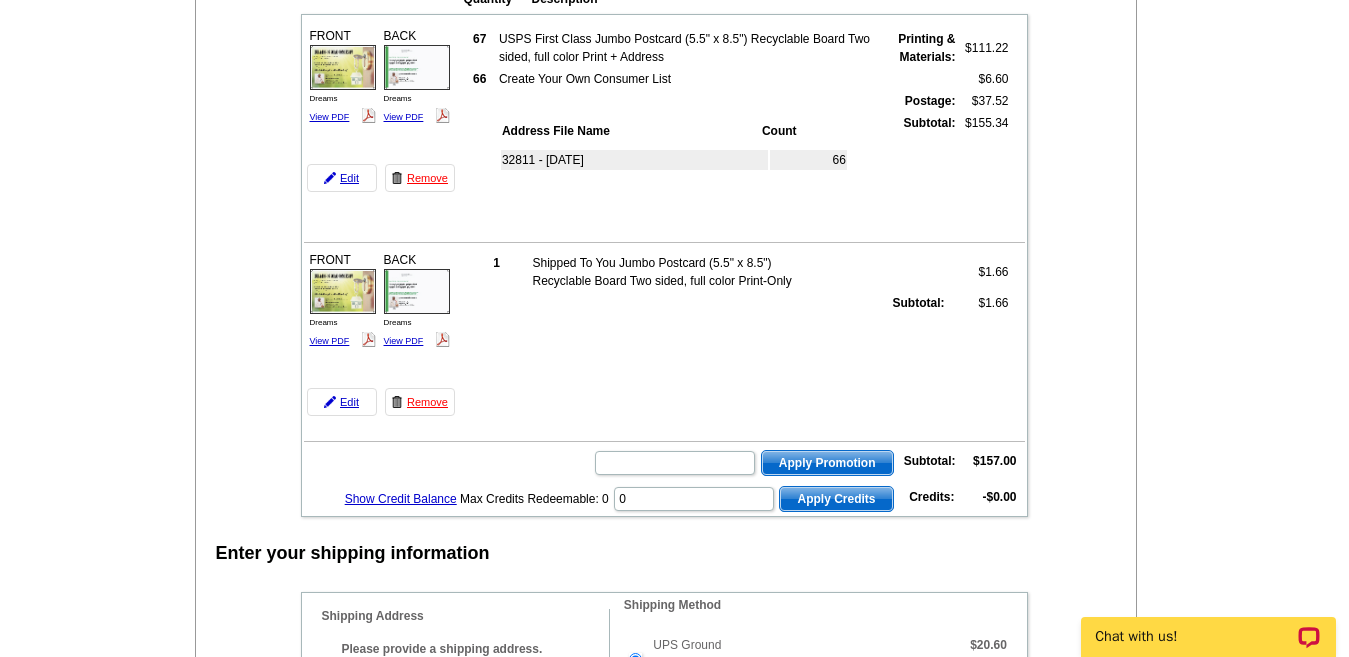 scroll, scrollTop: 201, scrollLeft: 0, axis: vertical 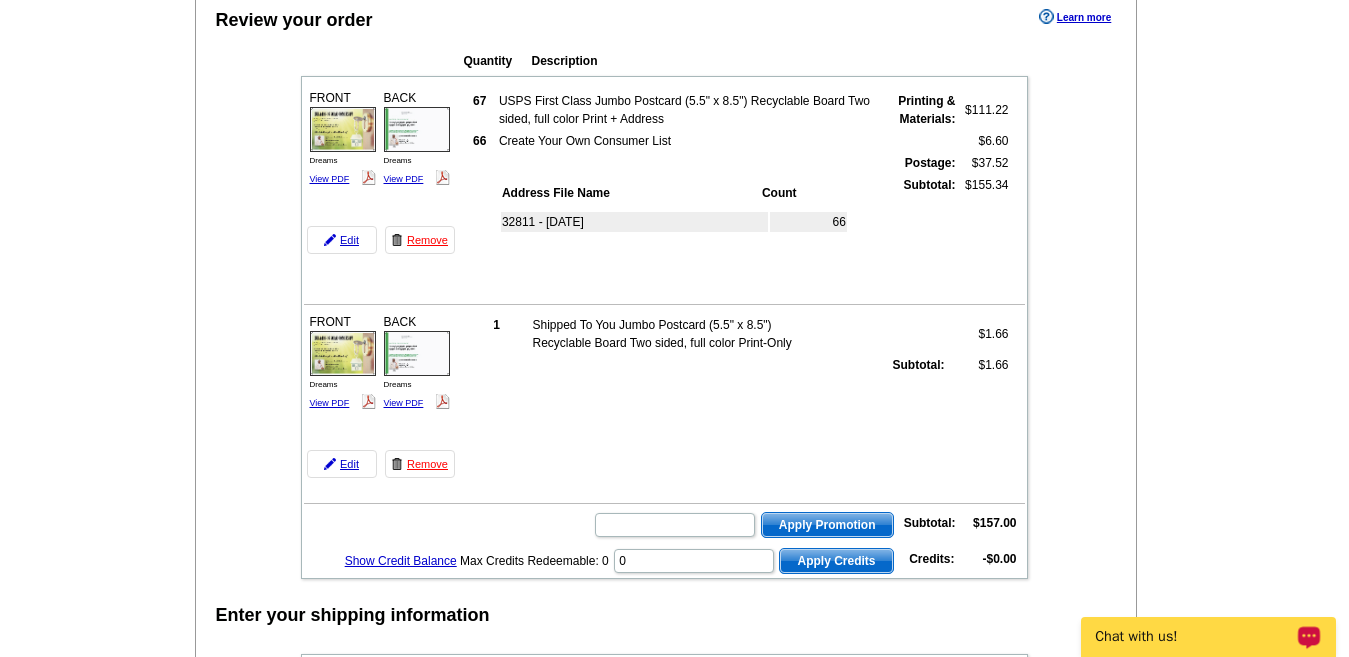 click 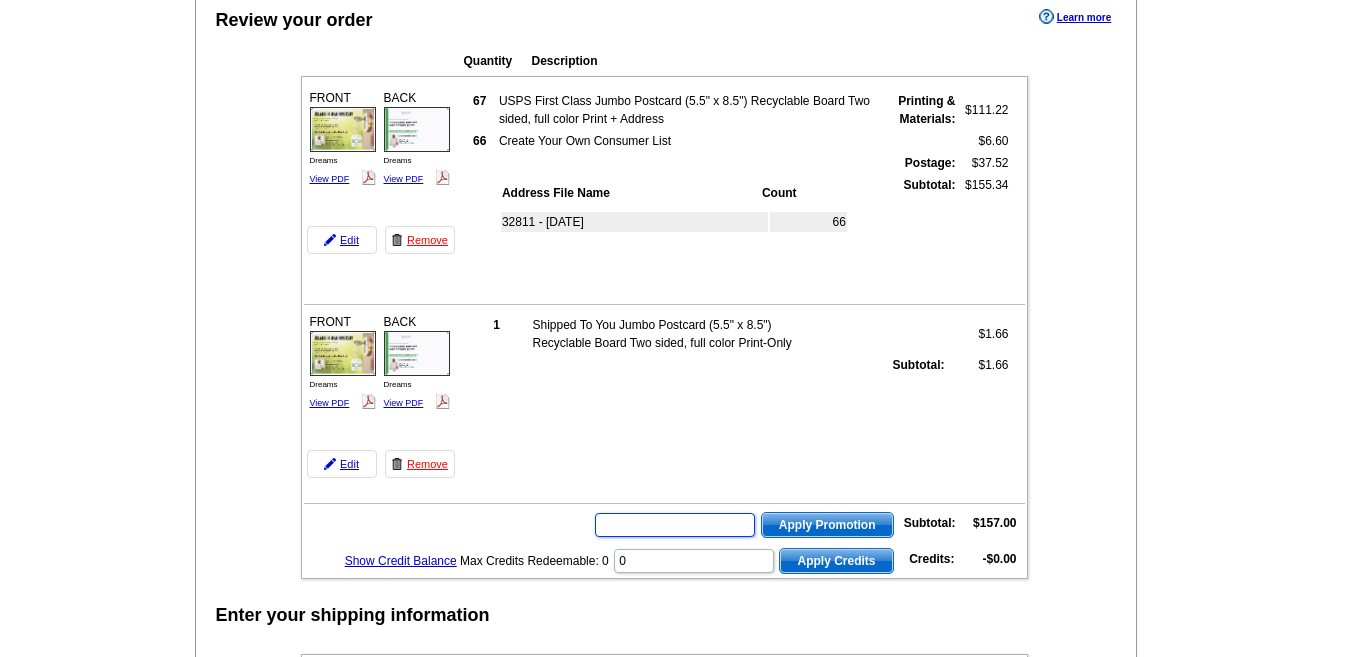 click at bounding box center [675, 525] 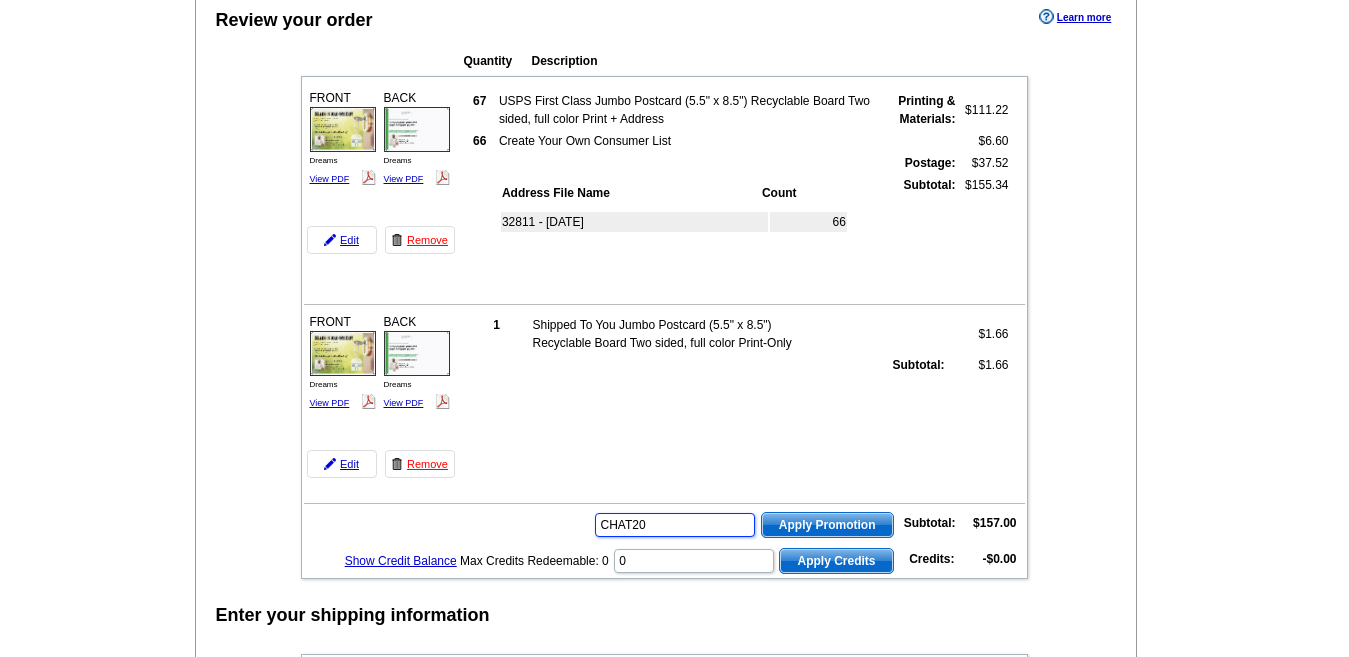 type on "CHAT20" 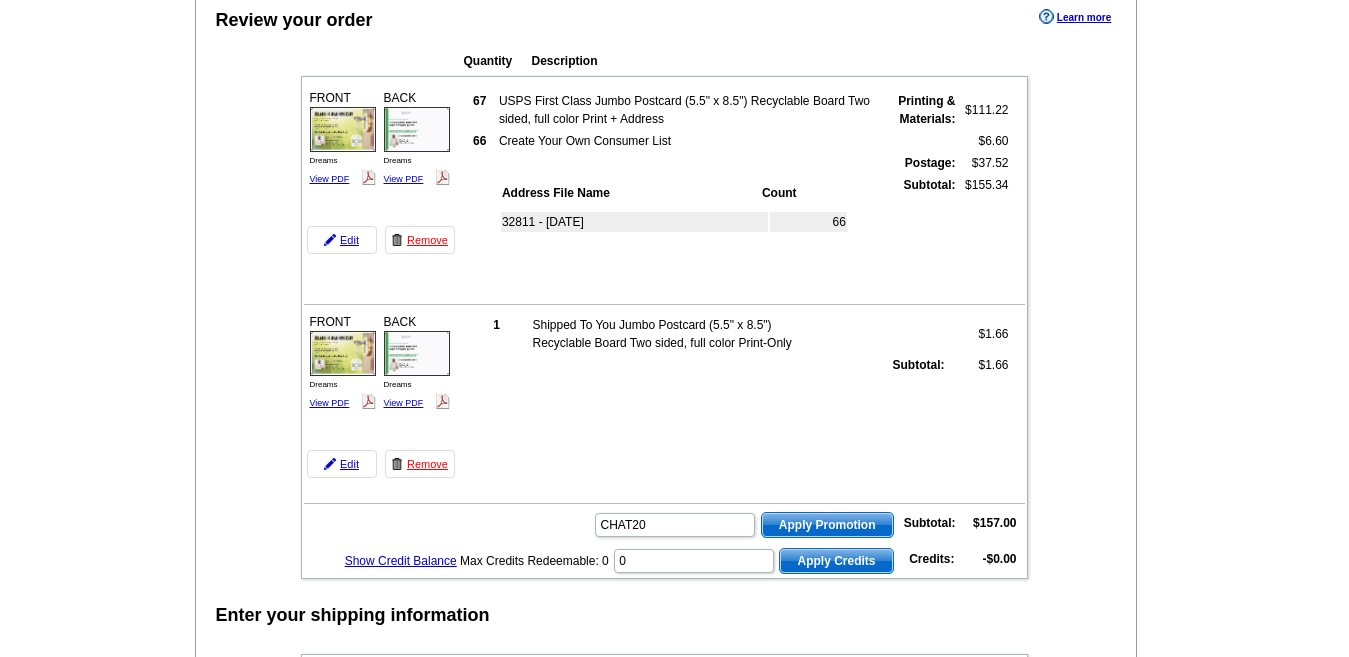 click on "Apply Promotion" at bounding box center (827, 525) 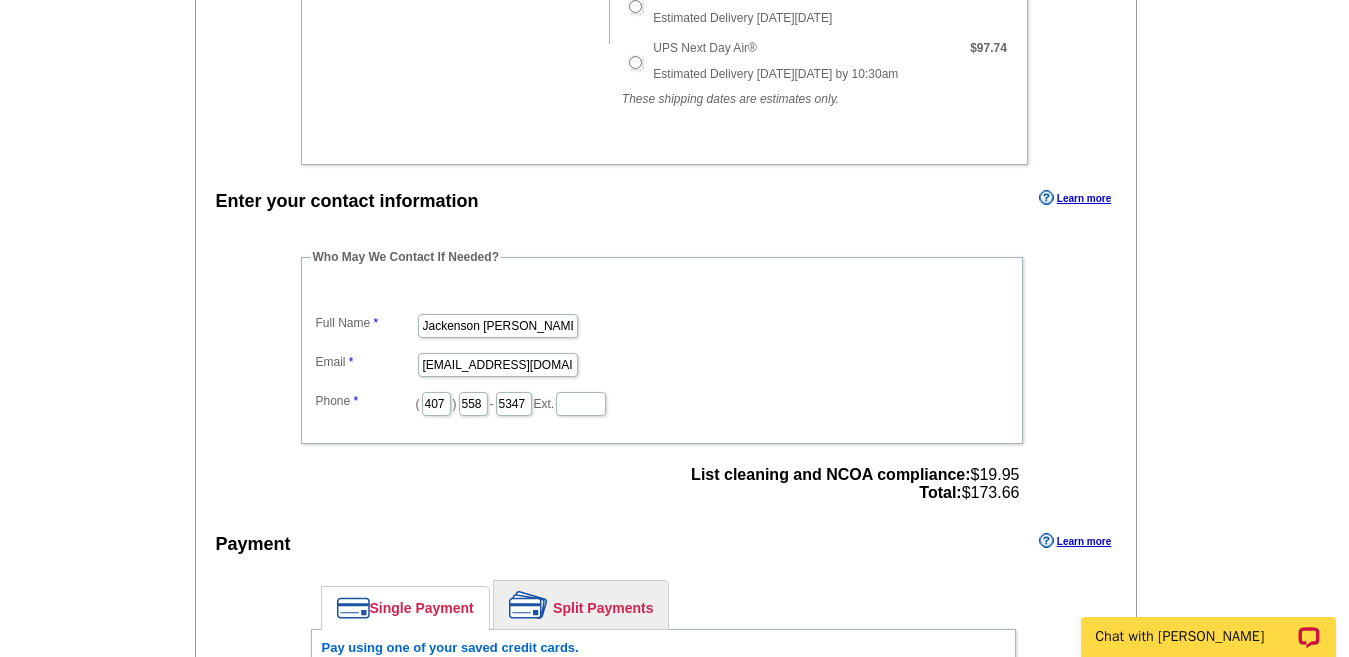 scroll, scrollTop: 1101, scrollLeft: 0, axis: vertical 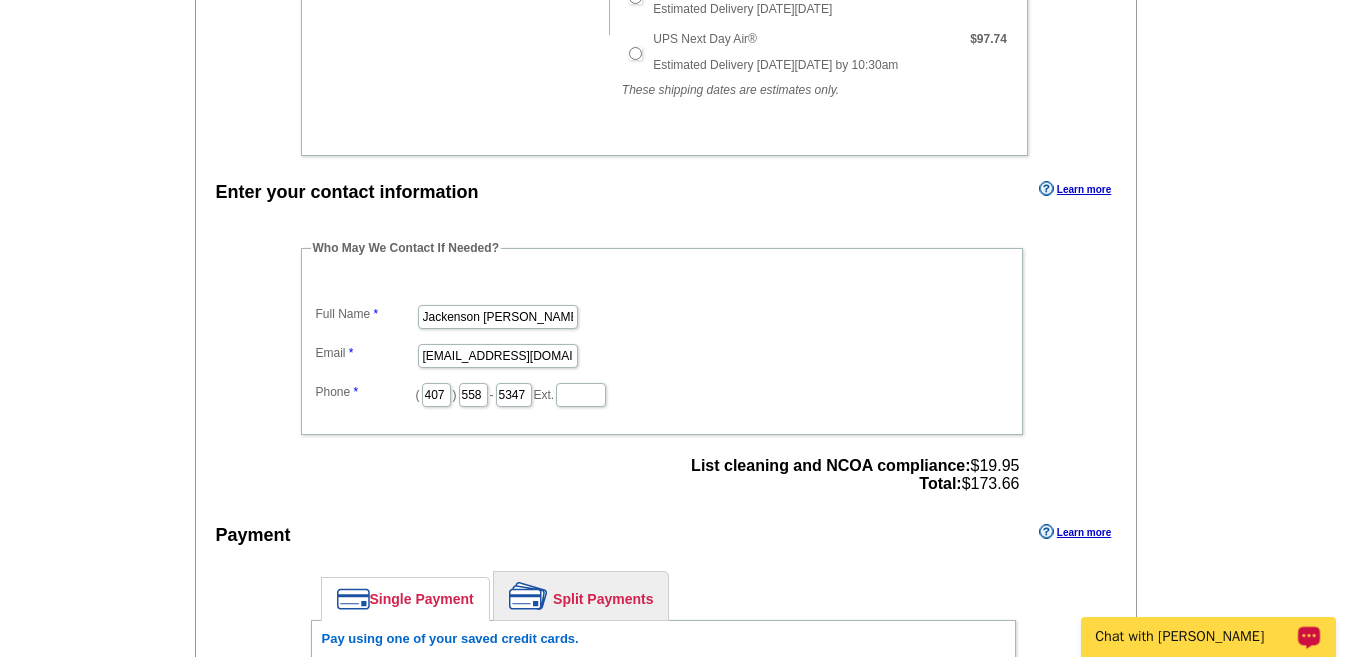 click on "Chat with Shonna" at bounding box center (1195, 637) 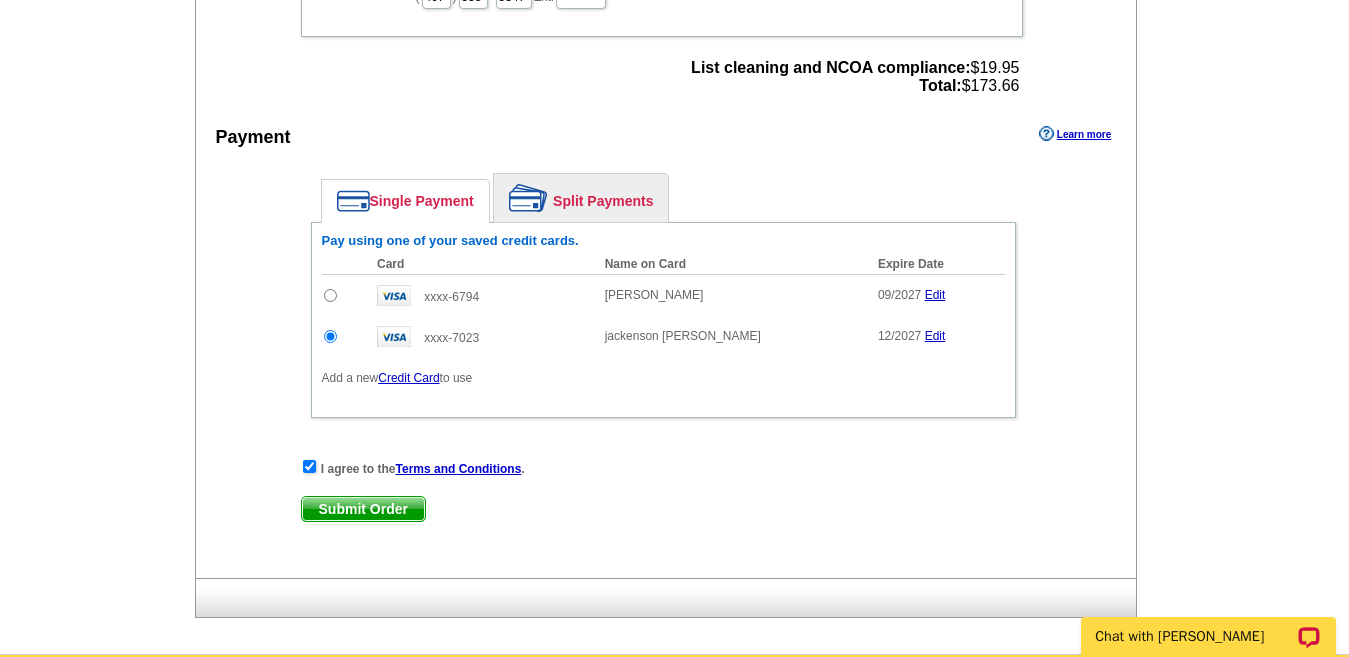 scroll, scrollTop: 1501, scrollLeft: 0, axis: vertical 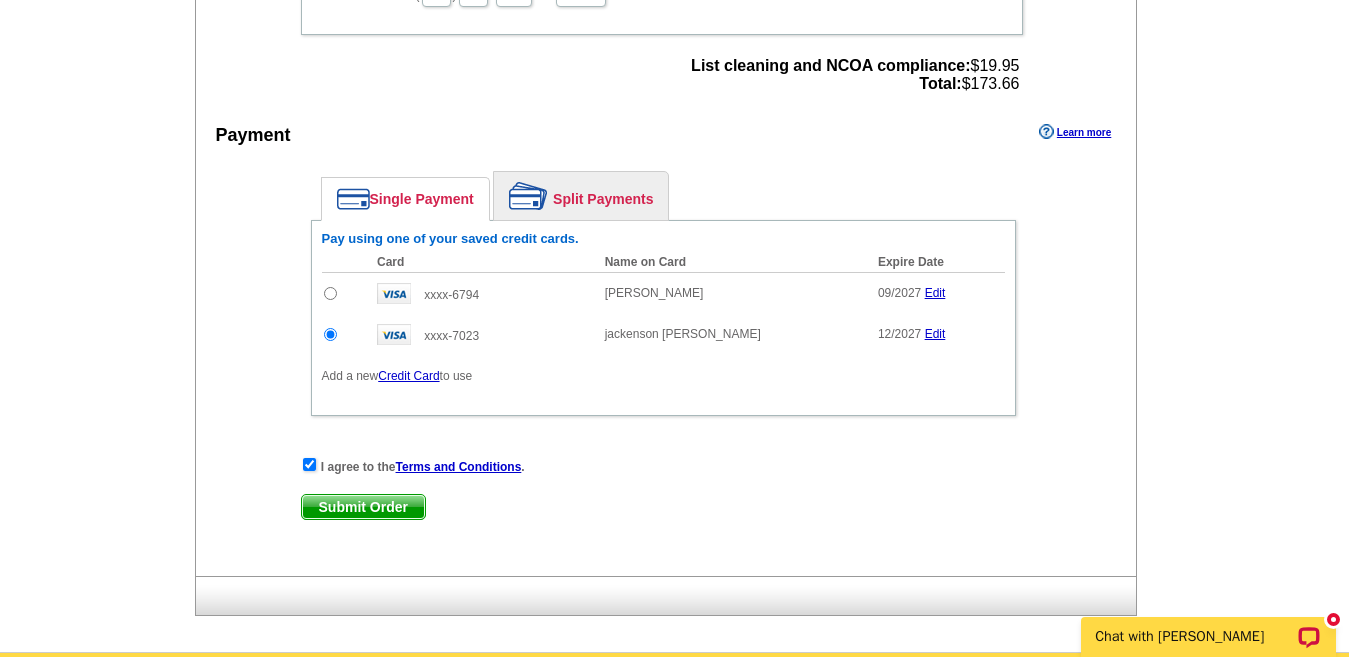 click on "Submit Order" at bounding box center (363, 507) 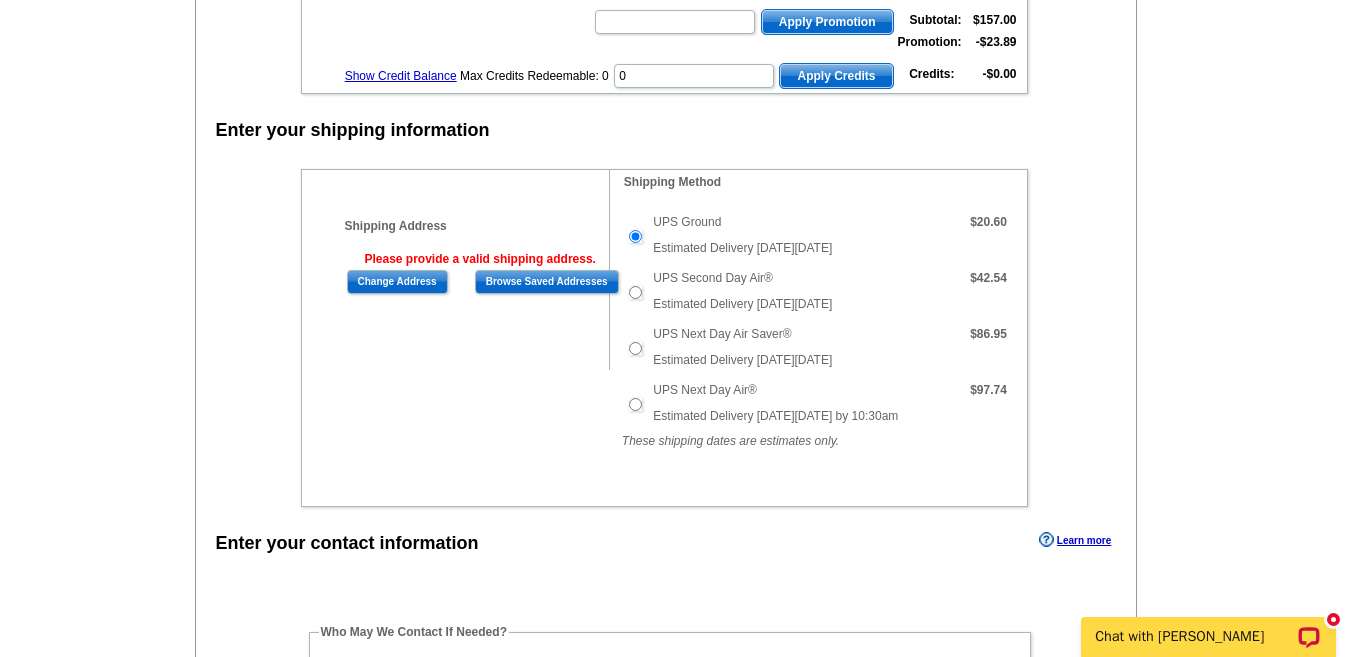 scroll, scrollTop: 701, scrollLeft: 0, axis: vertical 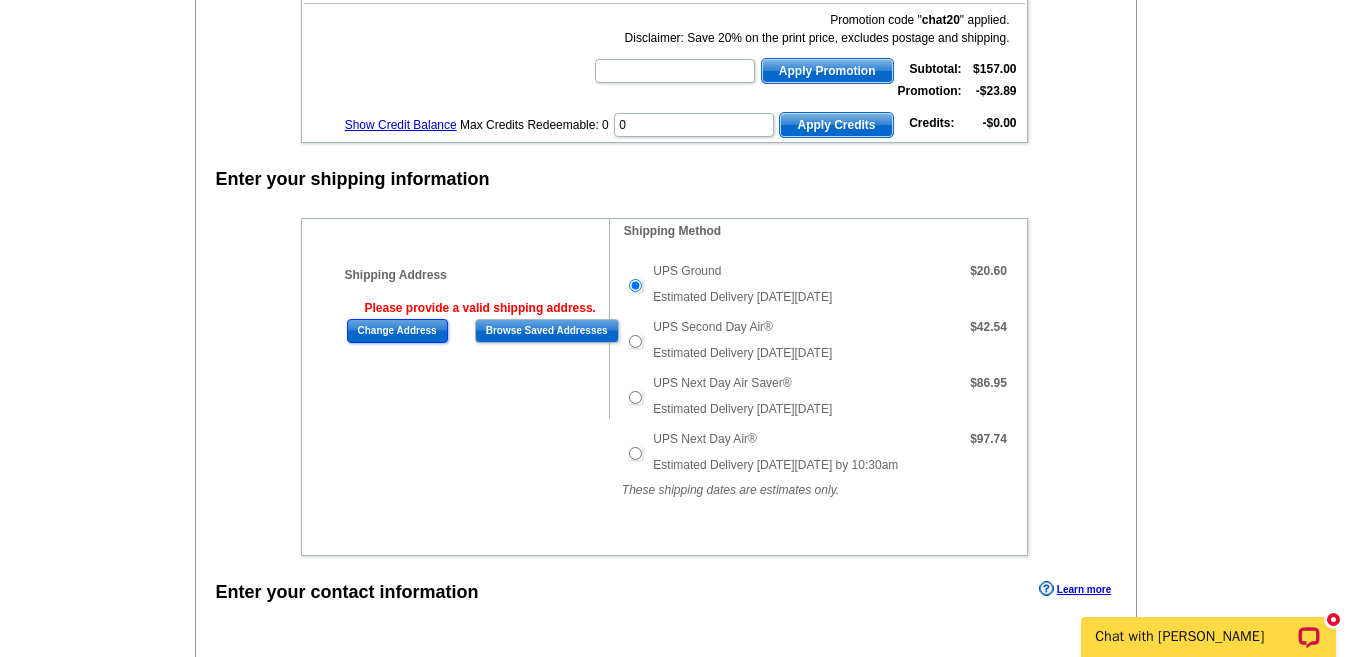 click on "Change Address" at bounding box center (397, 331) 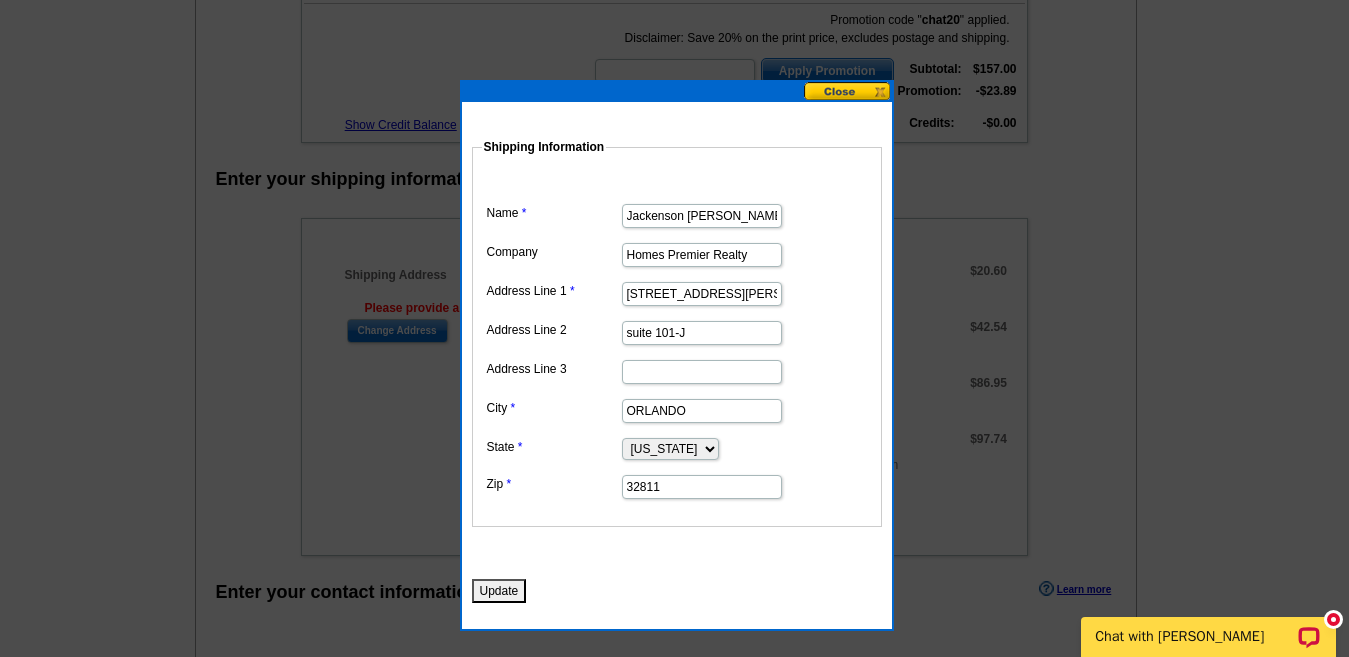 drag, startPoint x: 732, startPoint y: 295, endPoint x: 460, endPoint y: 305, distance: 272.18375 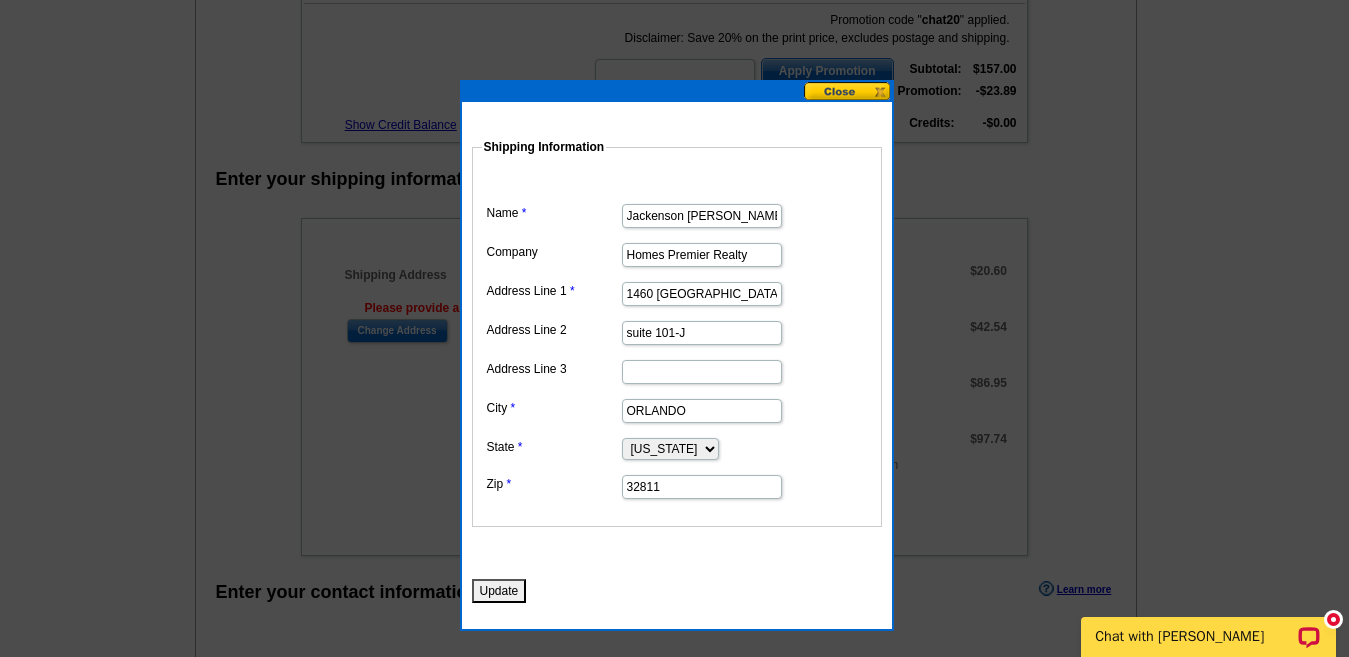 type on "1460 Marden Ridge Loop" 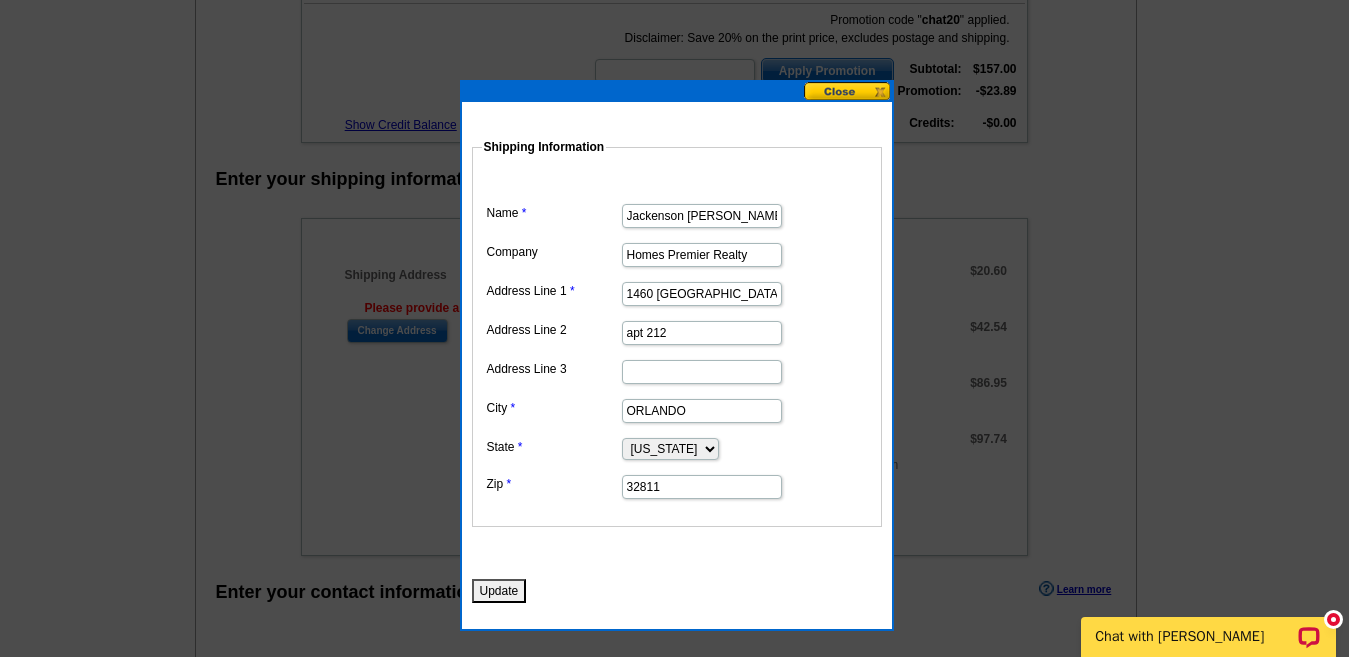 type on "apt 212" 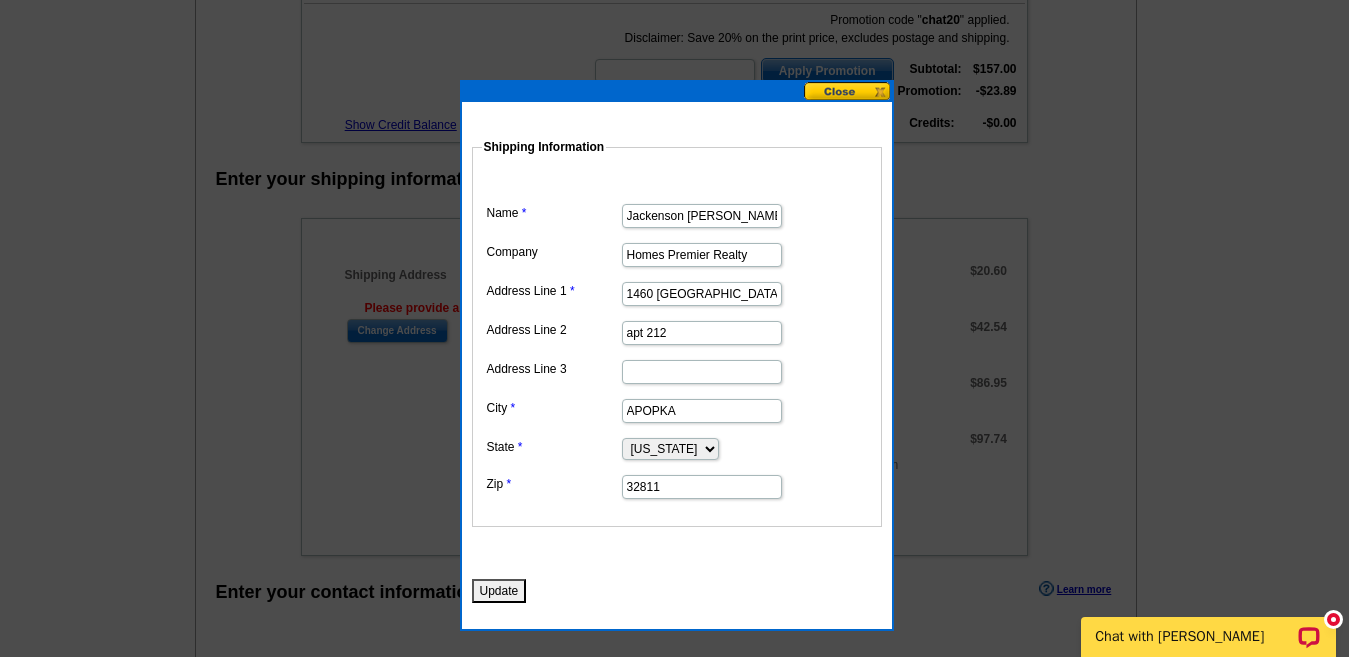 type on "APOPKA" 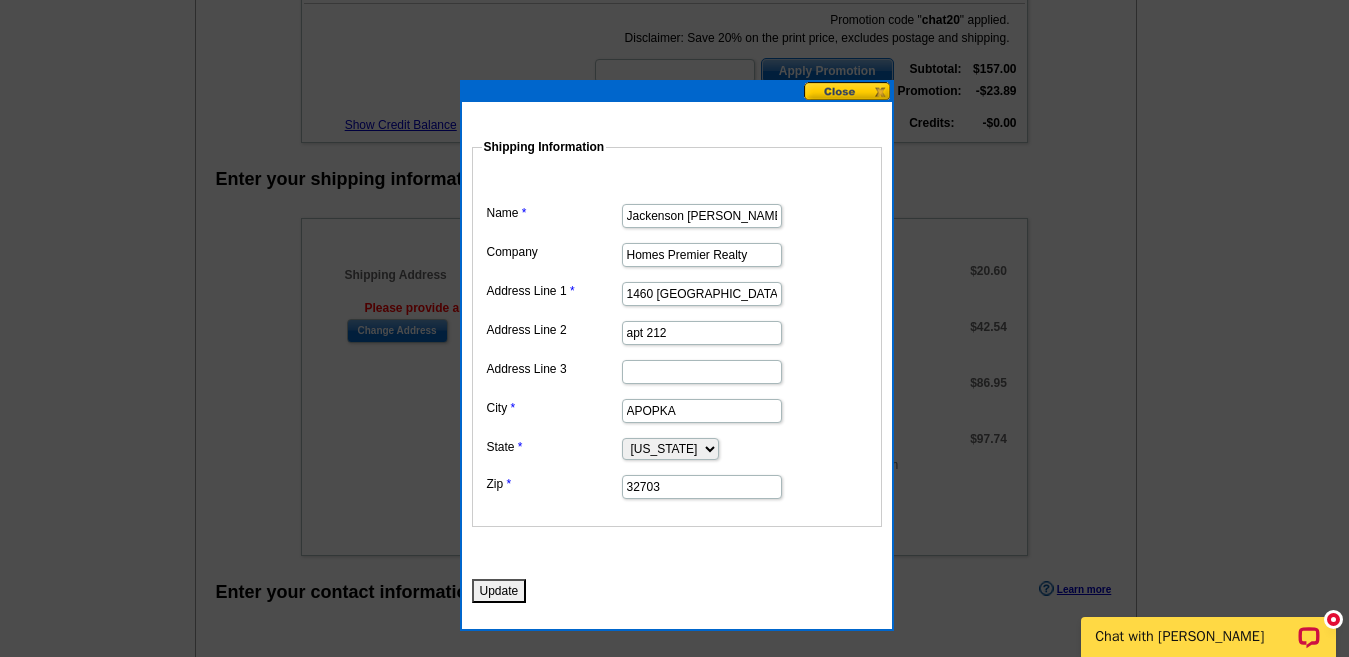 type on "32703" 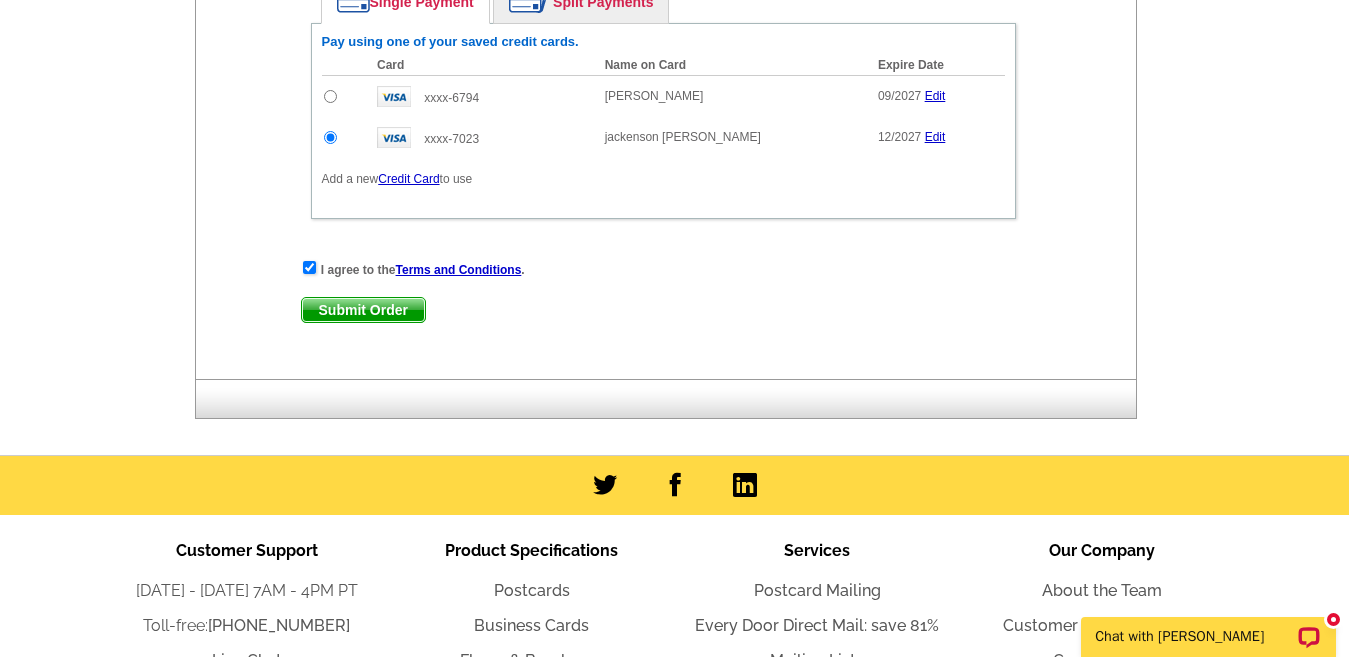 scroll, scrollTop: 1901, scrollLeft: 0, axis: vertical 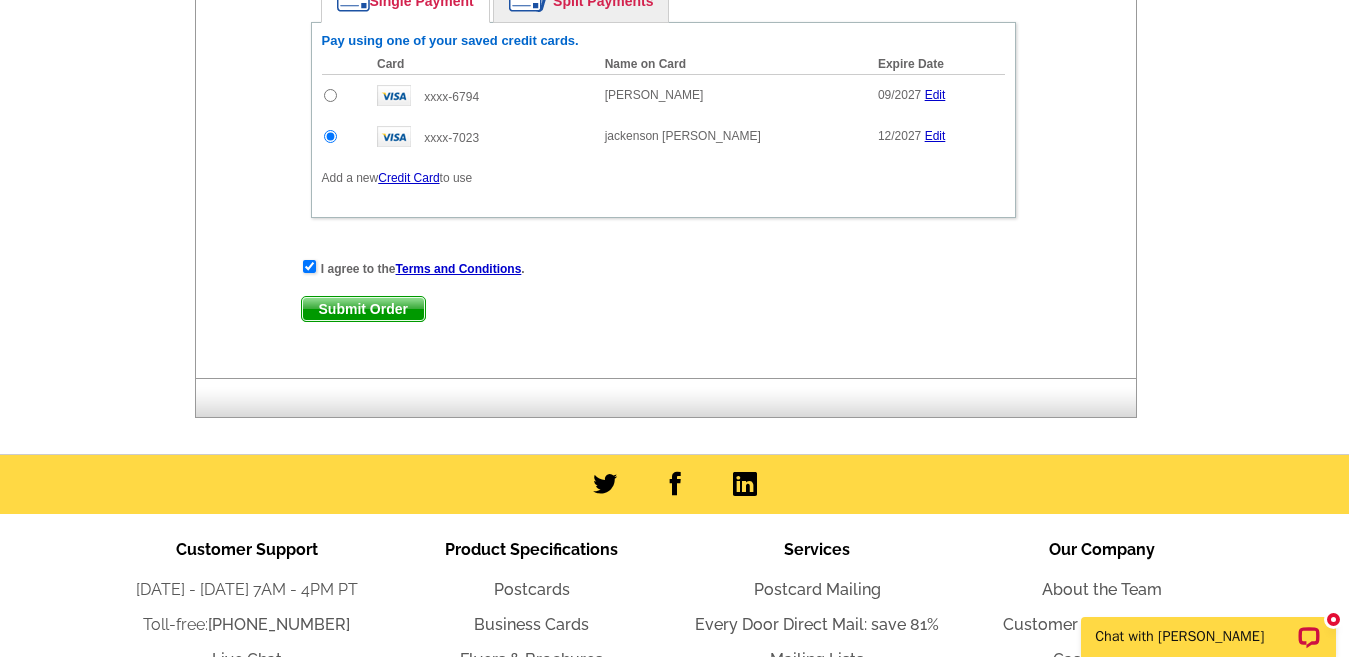 click on "Submit Order" at bounding box center (363, 309) 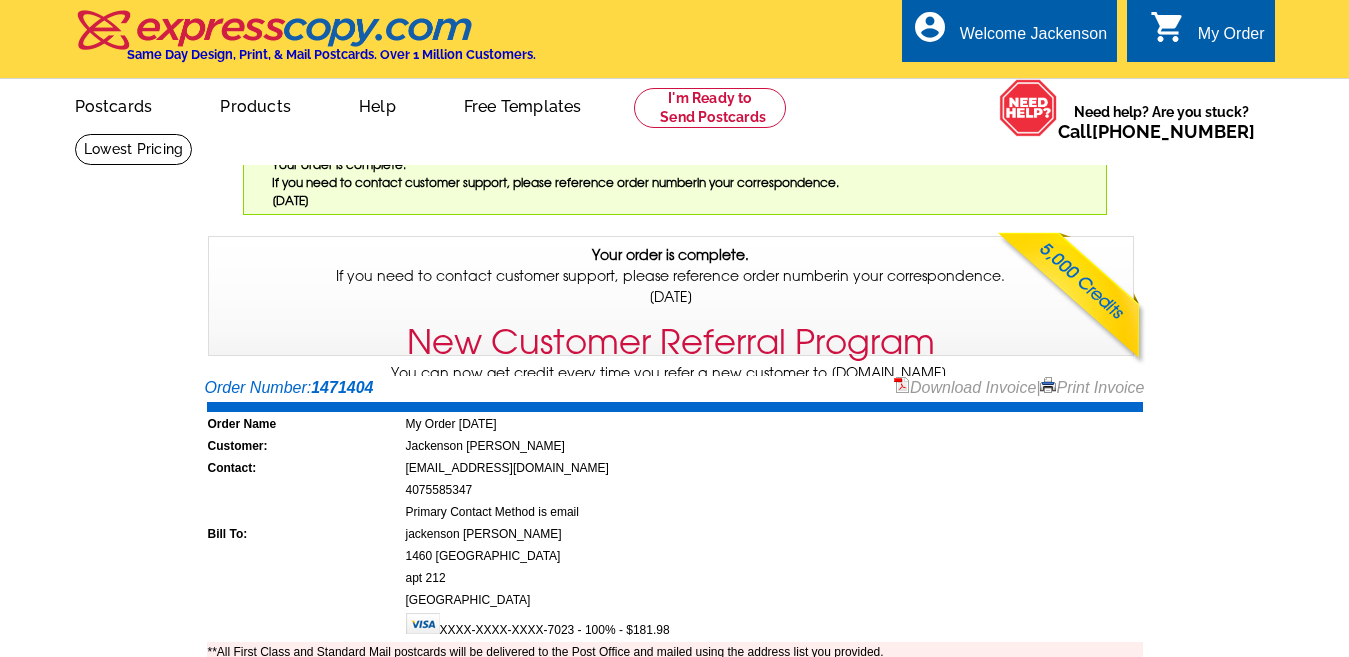 scroll, scrollTop: 0, scrollLeft: 0, axis: both 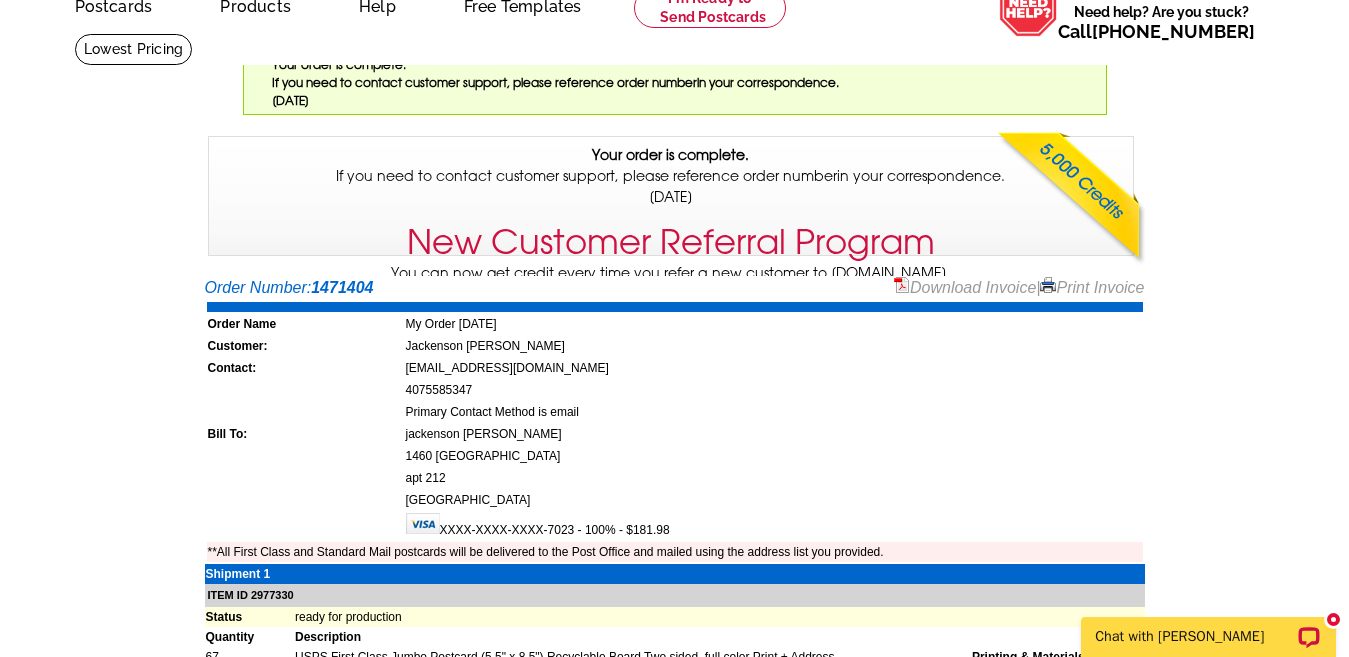 click on "Your order is complete.
If you need to contact customer support, please reference order number   in your correspondence. Monday, Jul 21st" at bounding box center [670, 176] 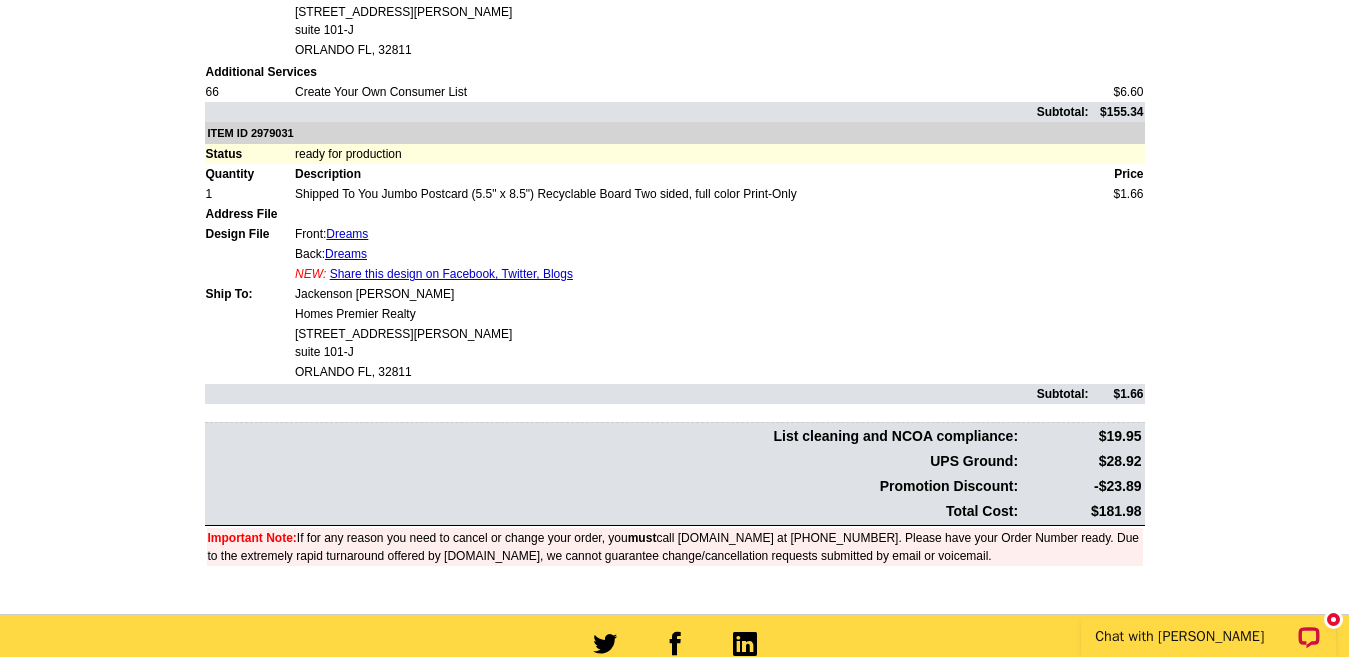 scroll, scrollTop: 1000, scrollLeft: 0, axis: vertical 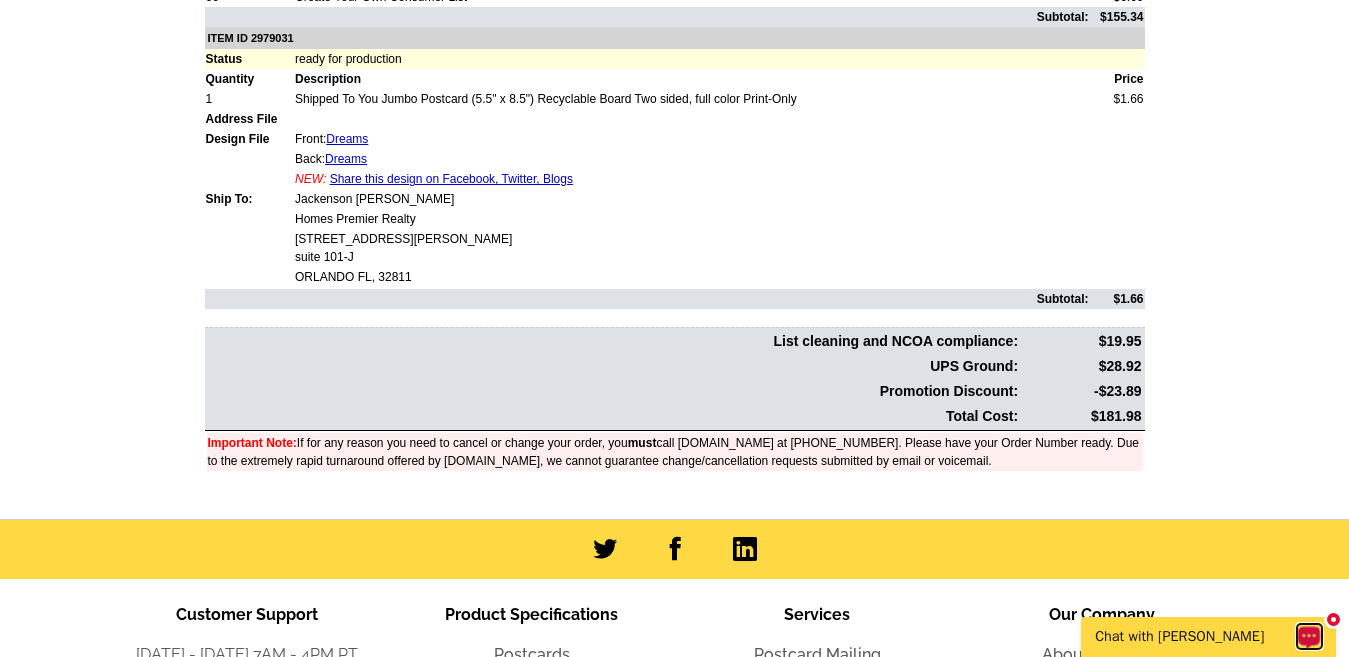 click at bounding box center [1309, 635] 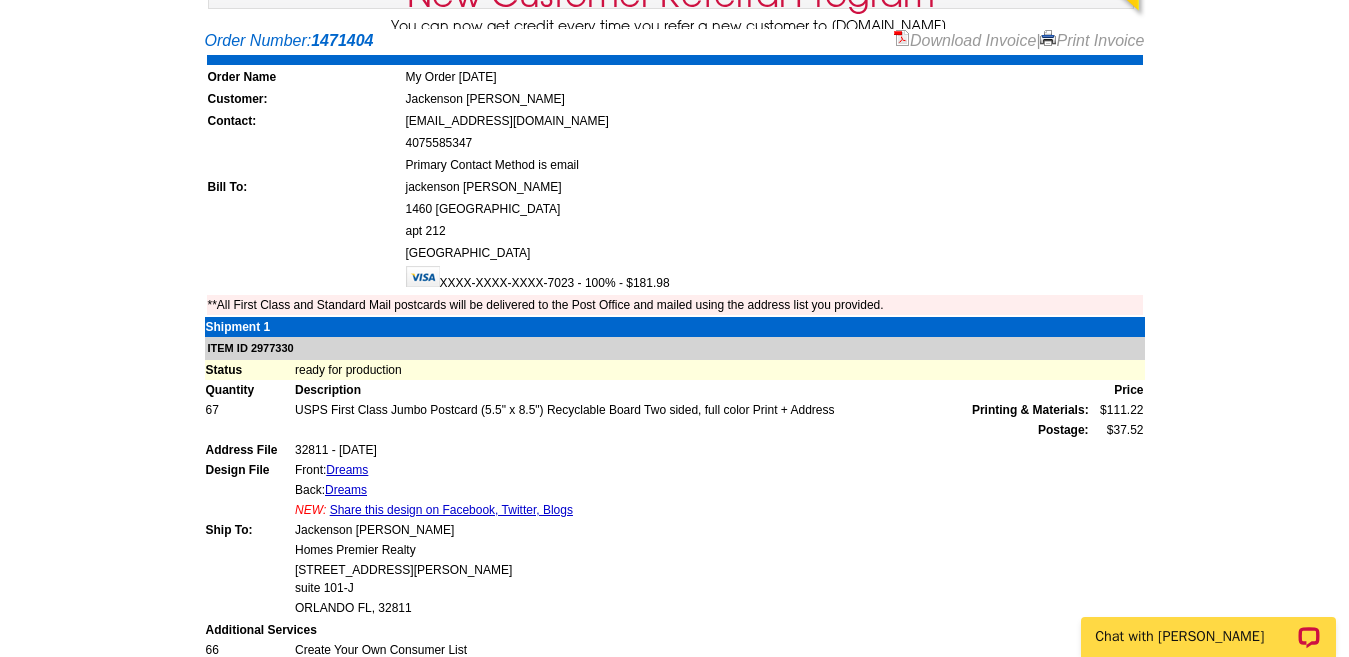 scroll, scrollTop: 0, scrollLeft: 0, axis: both 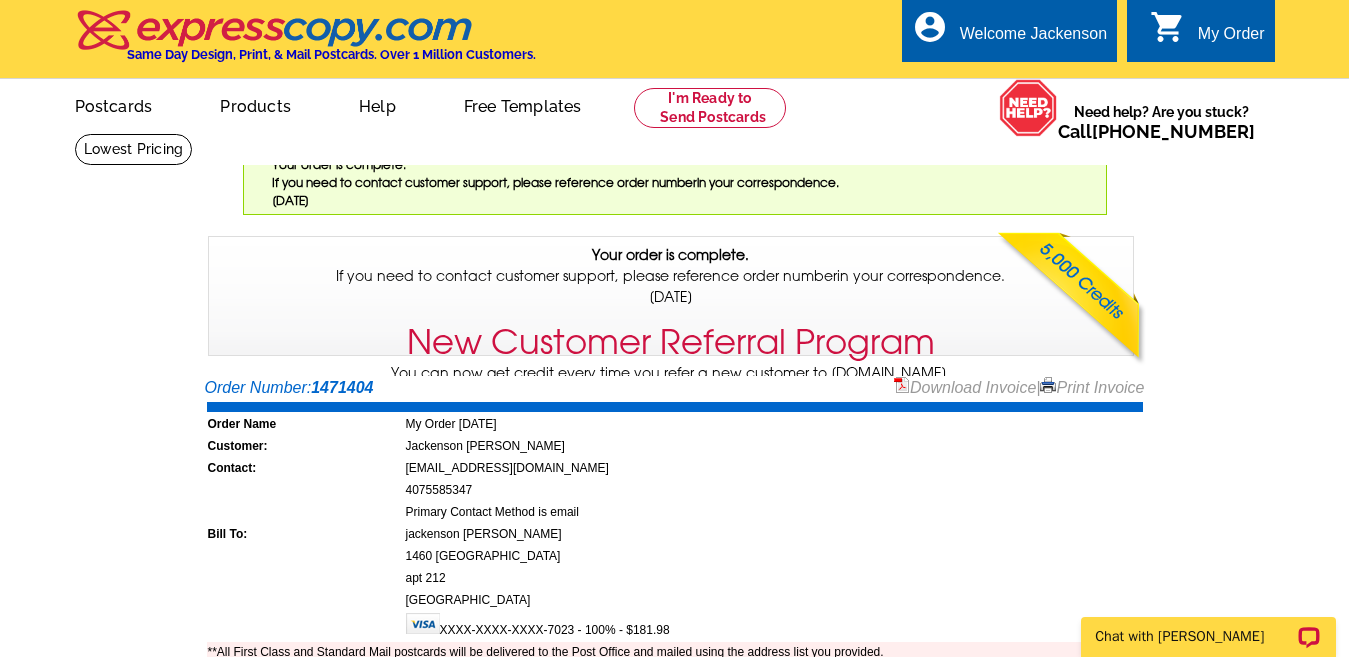 click on "Welcome back  Jackenson
My Account
Logout
local_phone
Same Day Design, Print, & Mail Postcards. Over 1 Million Customers.
account_circle
Welcome Jackenson
My Account Logout
0
shopping_cart
My Order
picture_in_picture
Postcards
store_mall_directory
Products
keyboard_arrow_down
Postcards
Business cards" at bounding box center [674, 178] 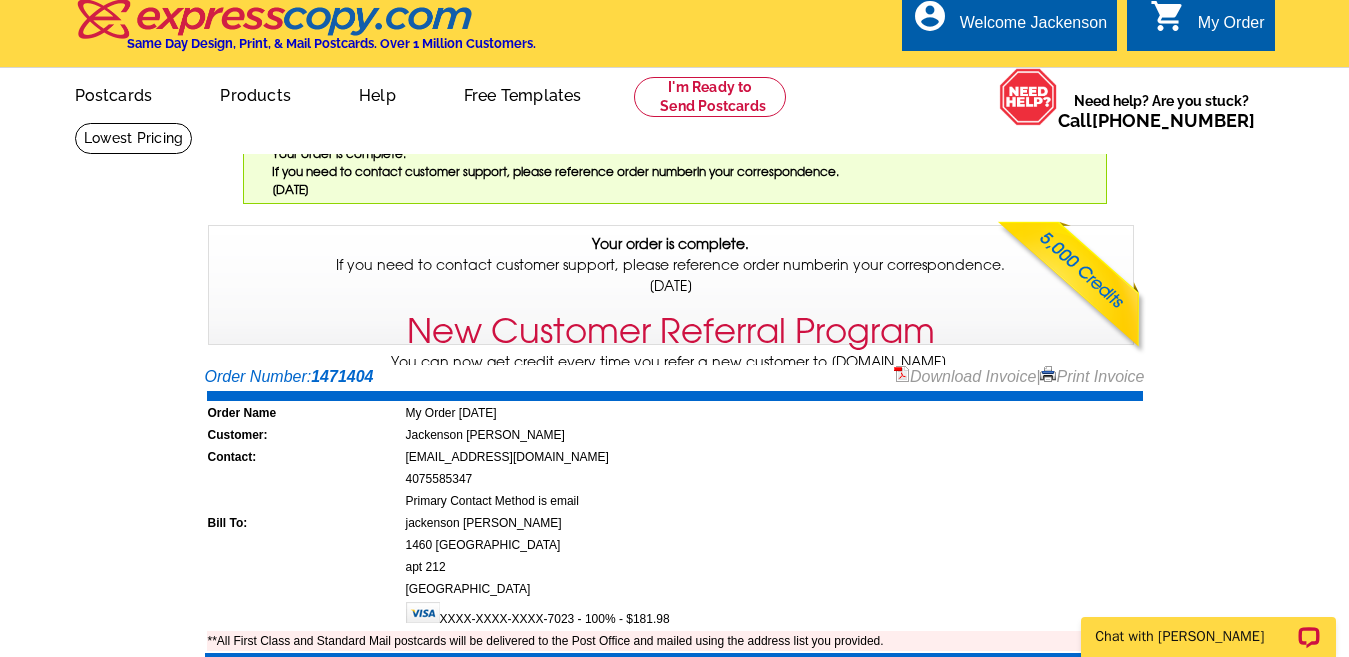 scroll, scrollTop: 0, scrollLeft: 0, axis: both 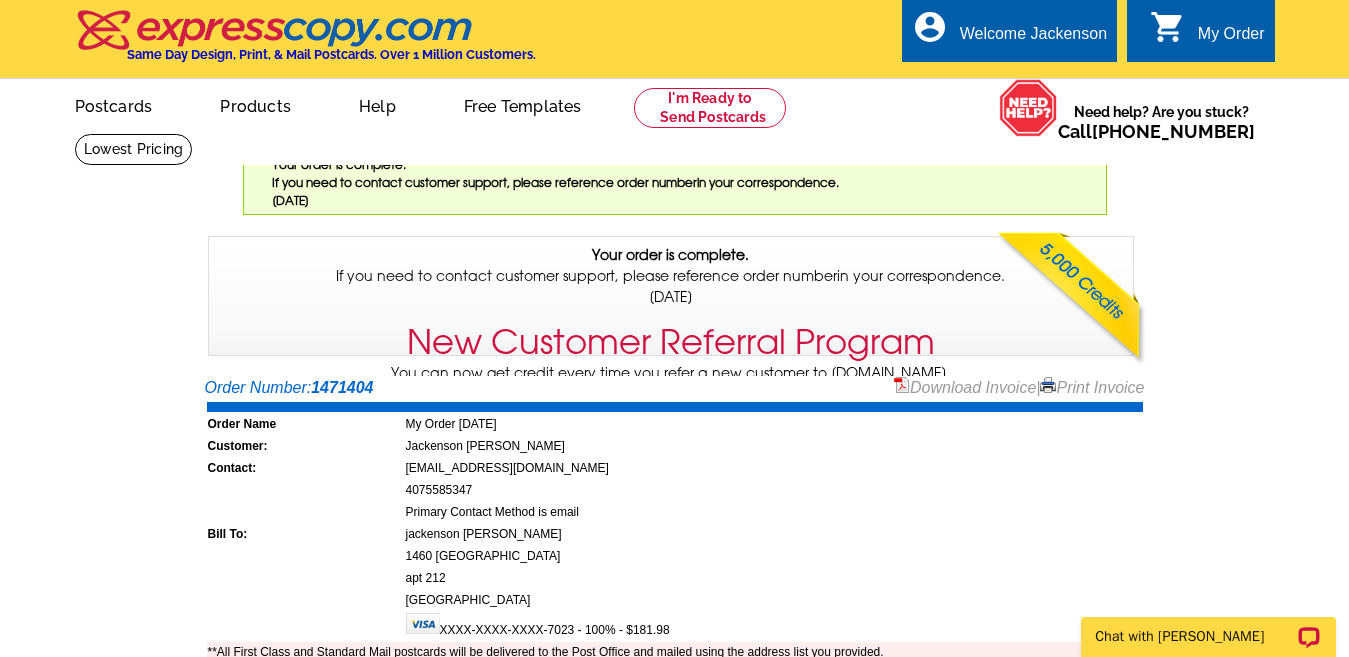 click on "Welcome back  Jackenson
My Account
Logout
local_phone
Same Day Design, Print, & Mail Postcards. Over 1 Million Customers.
account_circle
Welcome Jackenson
My Account Logout
0
shopping_cart
My Order
picture_in_picture
Postcards
store_mall_directory
Products
keyboard_arrow_down
Postcards
Business cards" at bounding box center [674, 178] 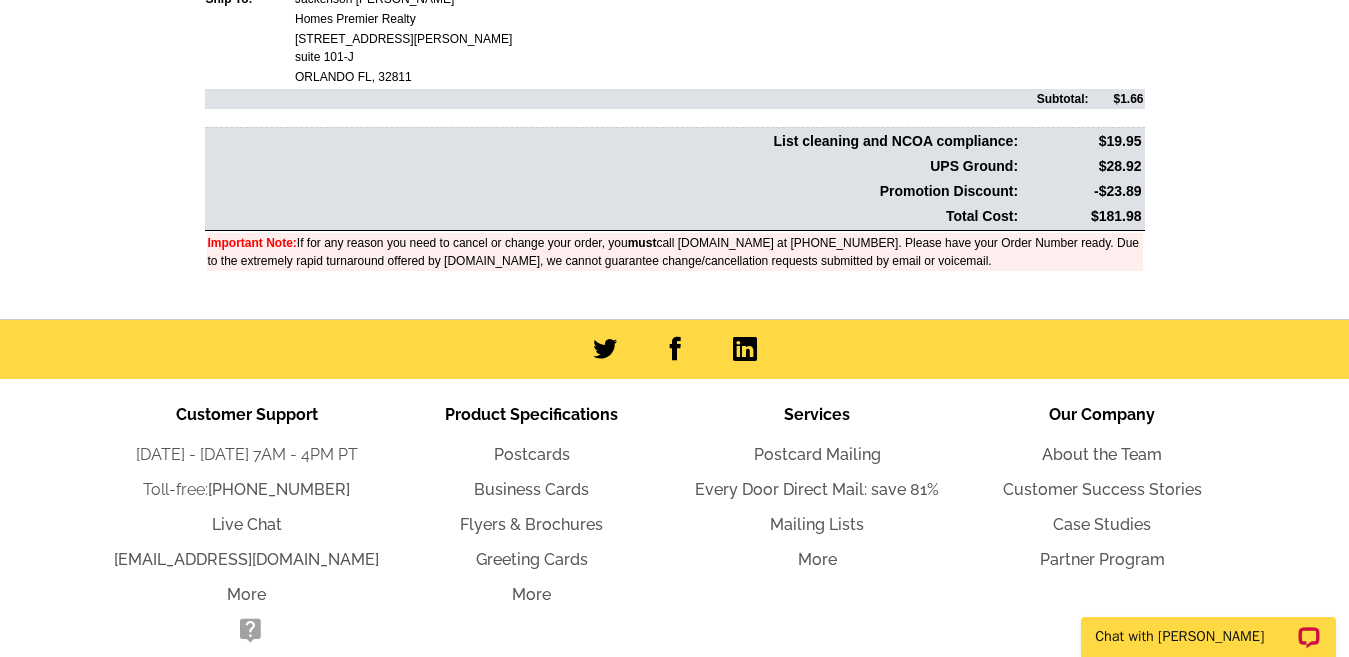 scroll, scrollTop: 1291, scrollLeft: 0, axis: vertical 